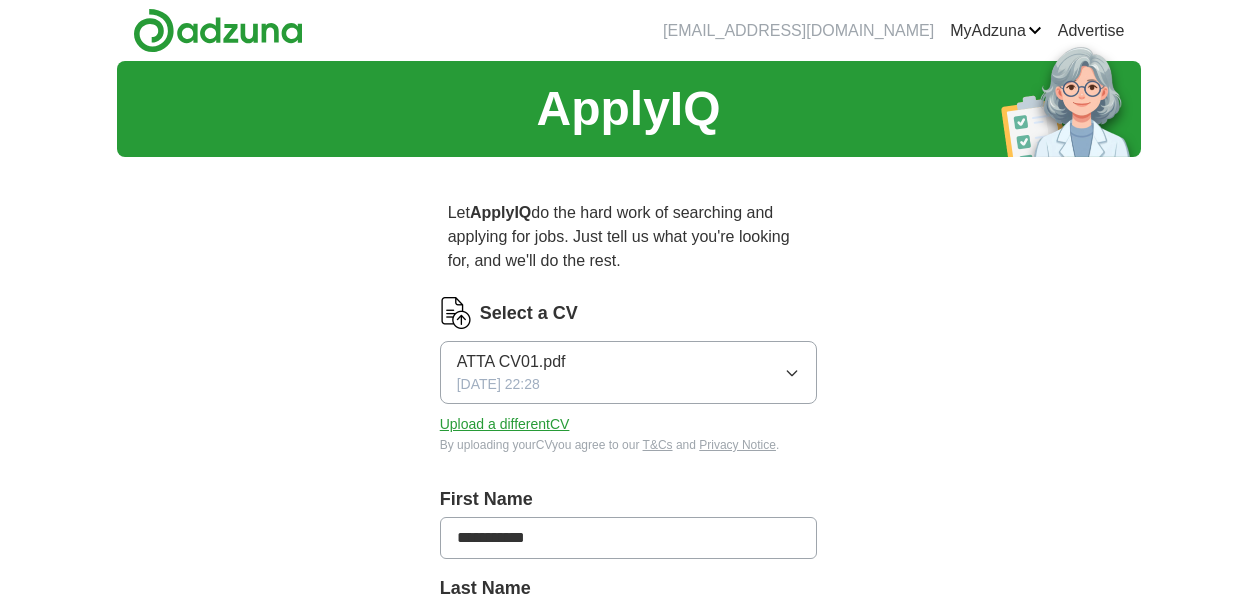 scroll, scrollTop: 0, scrollLeft: 0, axis: both 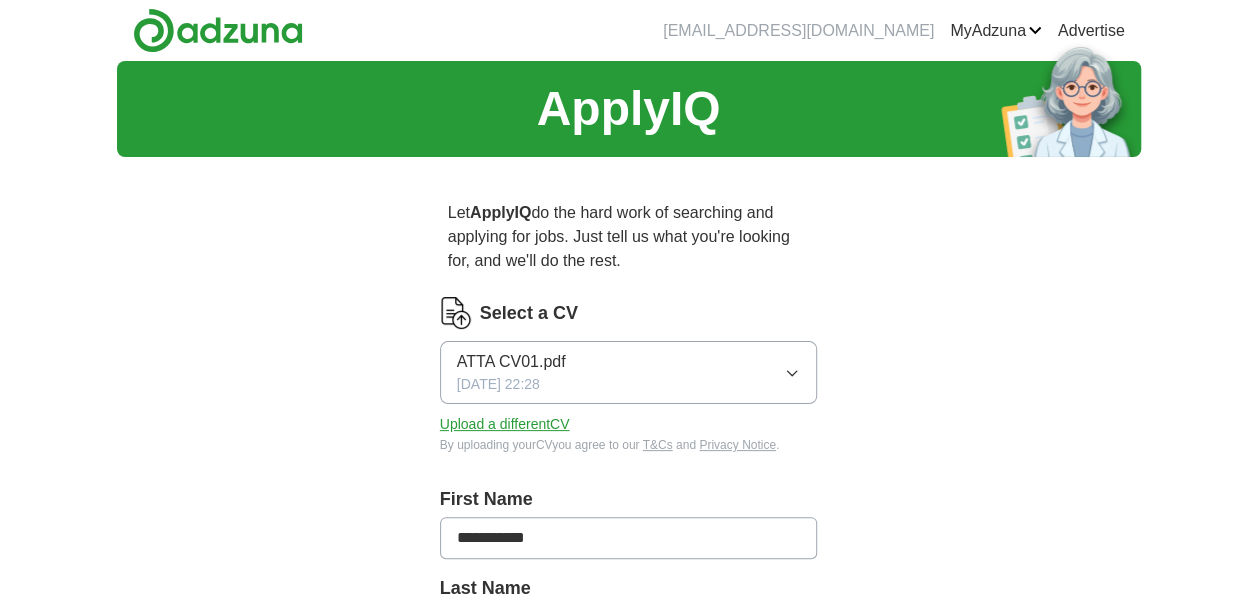 click on "**********" at bounding box center (629, 754) 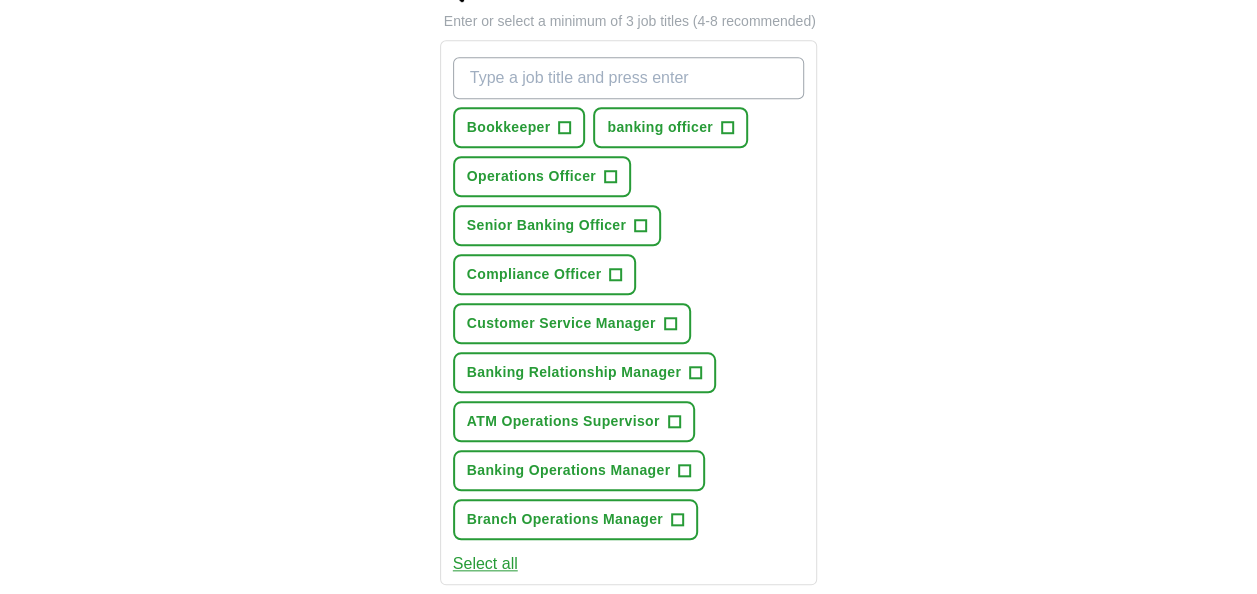 scroll, scrollTop: 760, scrollLeft: 0, axis: vertical 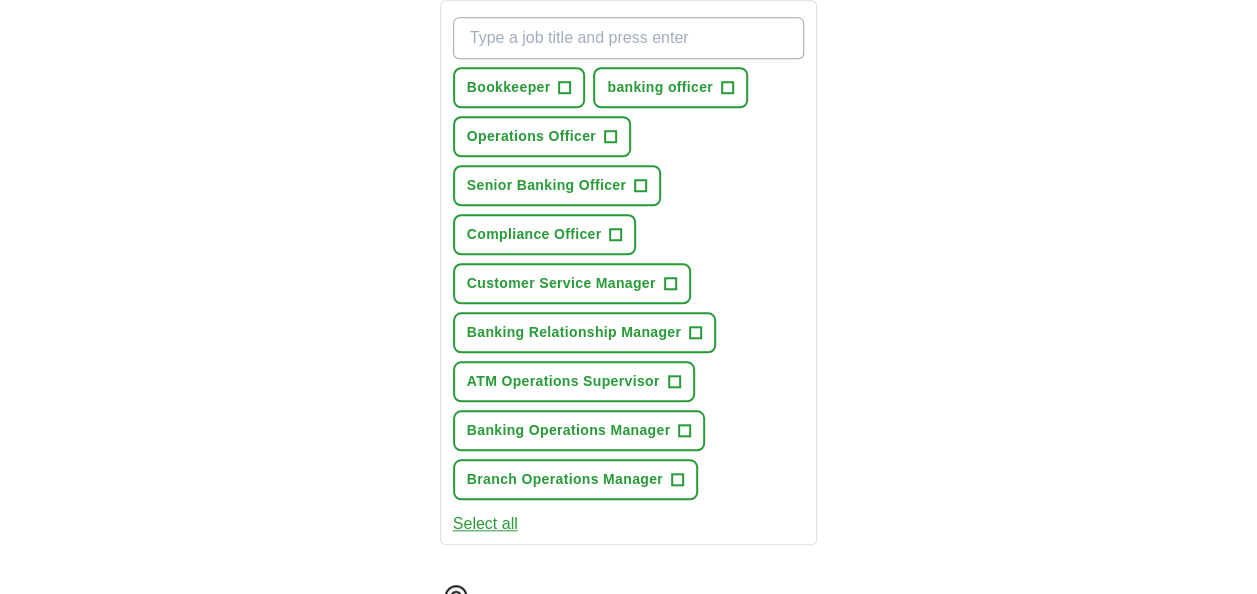 click on "Select all" at bounding box center [485, 524] 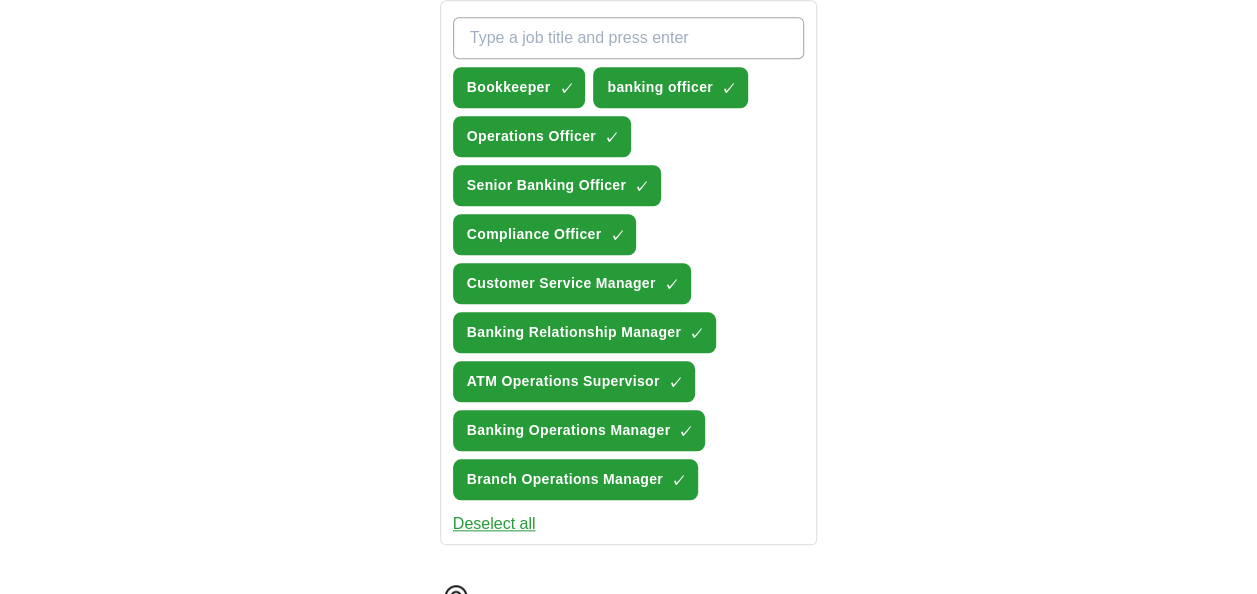 type 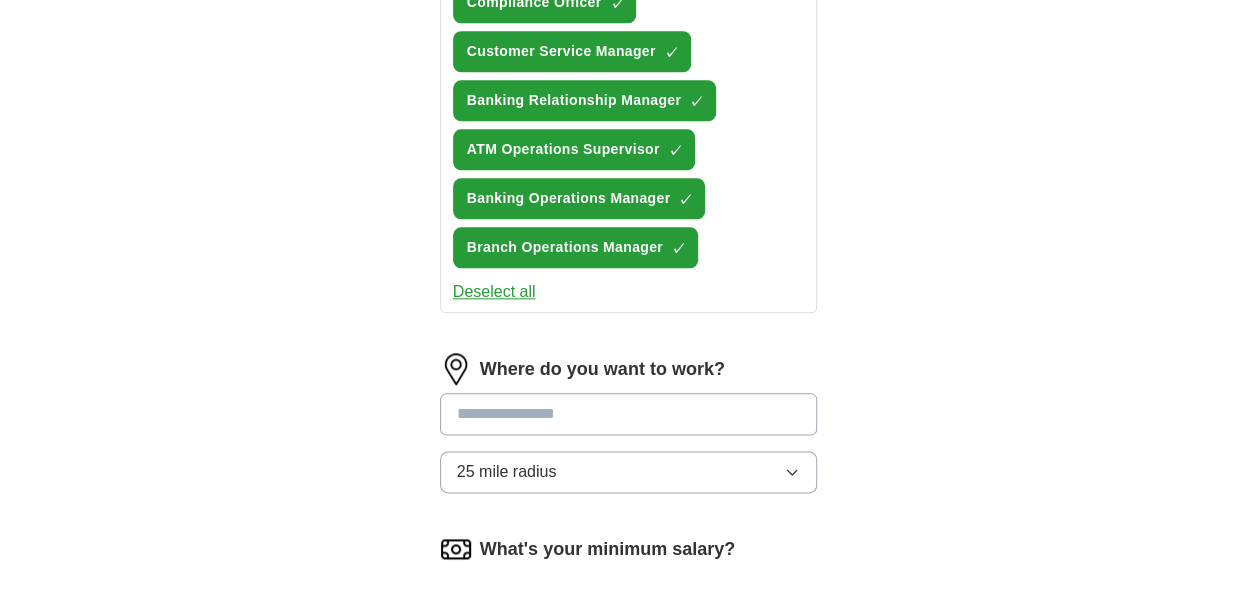 scroll, scrollTop: 1000, scrollLeft: 0, axis: vertical 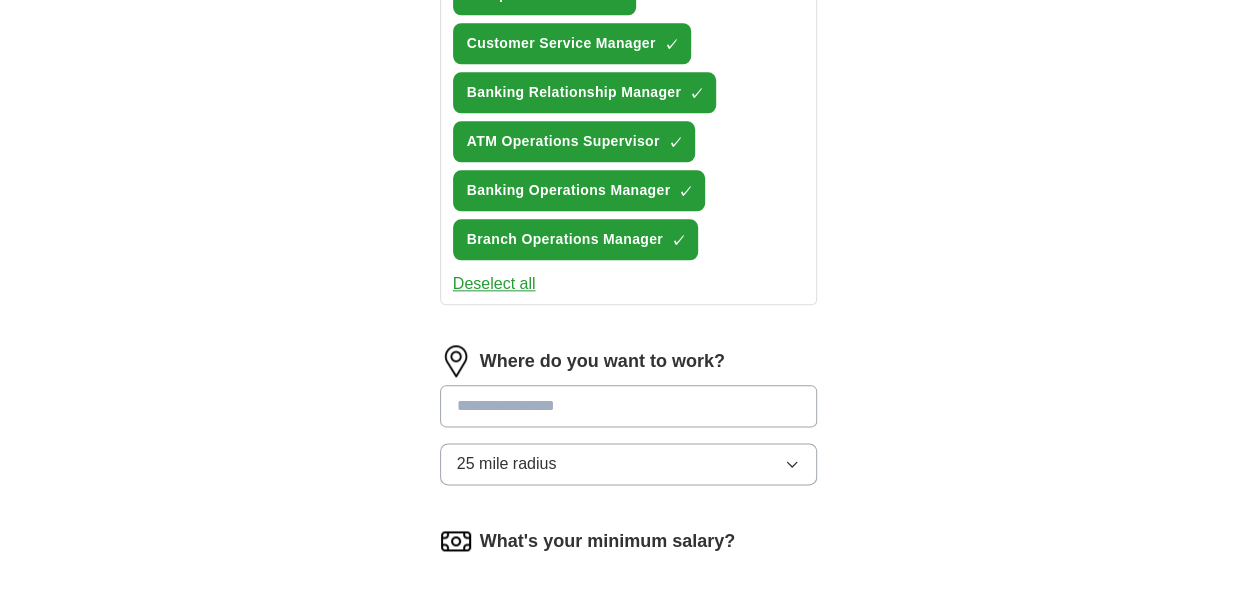click at bounding box center (629, 406) 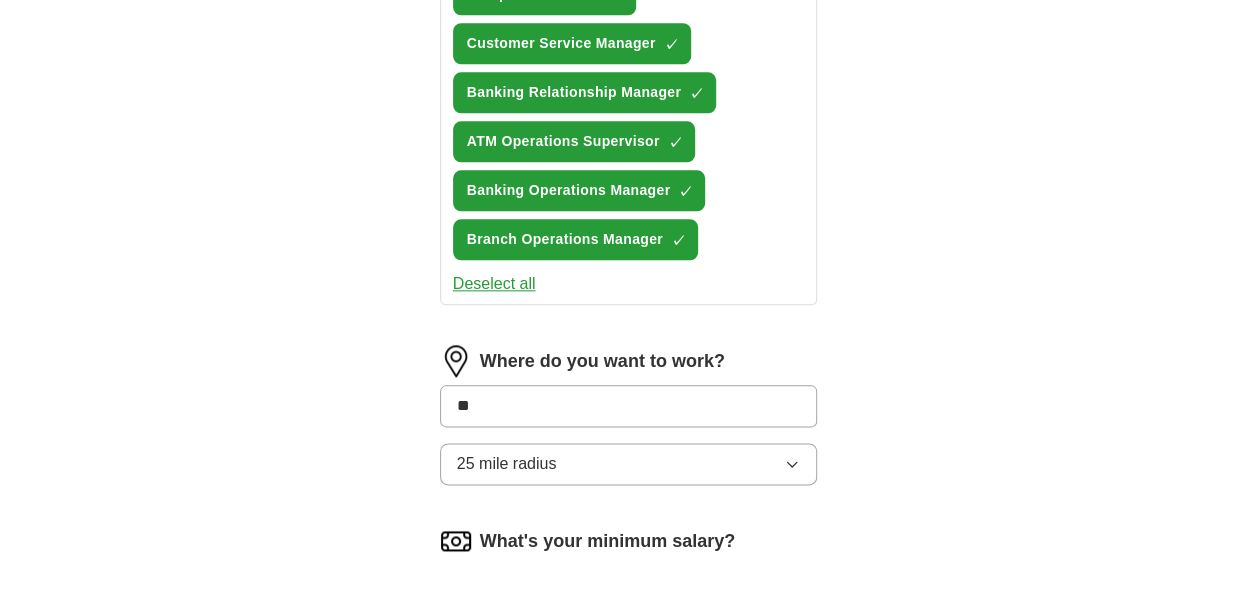 type on "***" 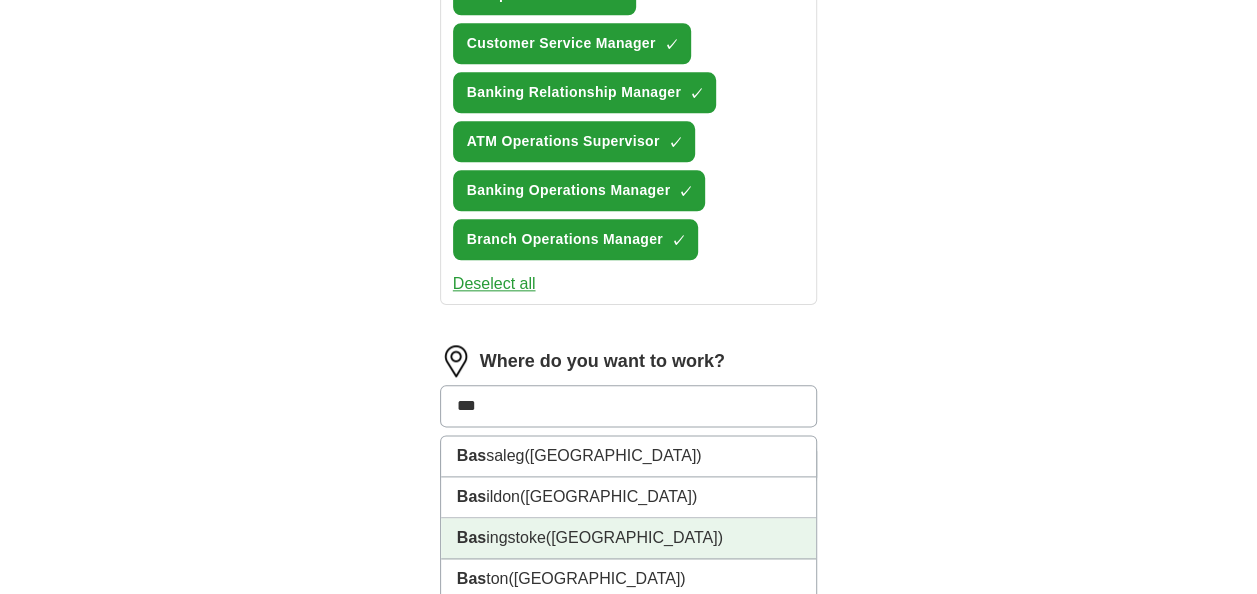 click on "([GEOGRAPHIC_DATA])" at bounding box center [634, 537] 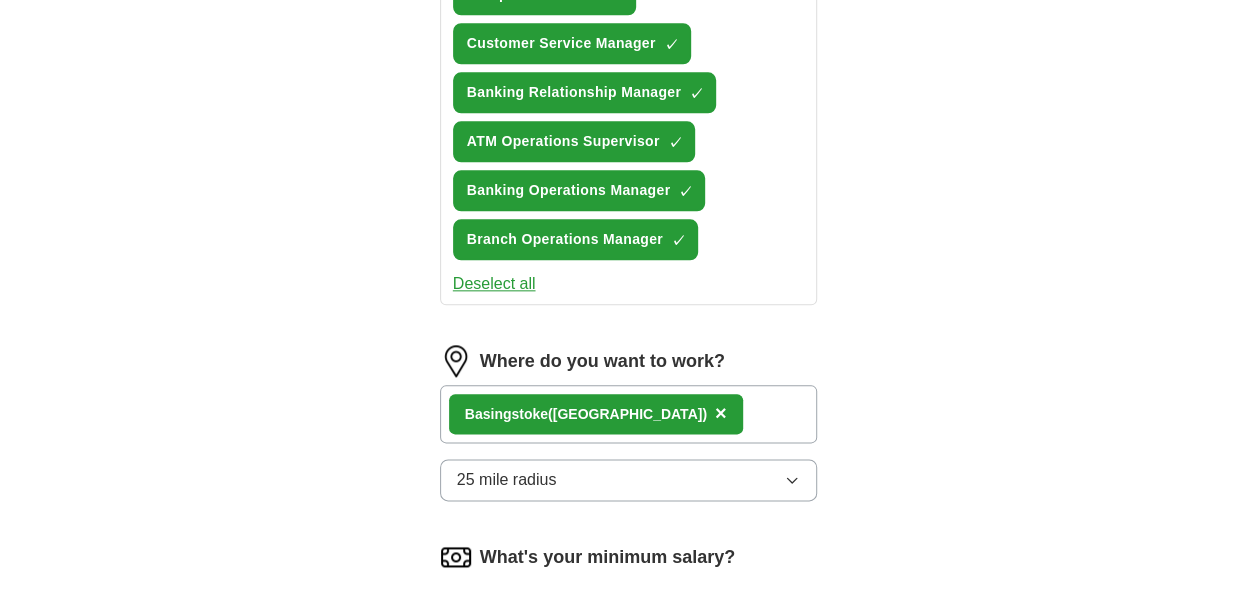 click on "**********" at bounding box center (629, 12) 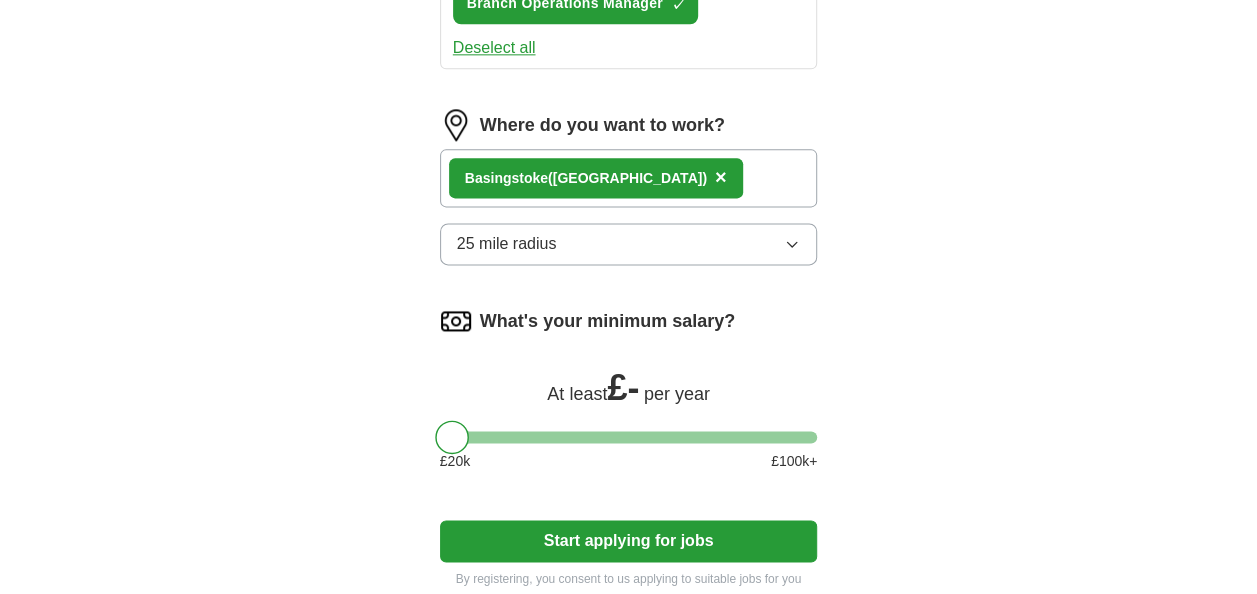 scroll, scrollTop: 1240, scrollLeft: 0, axis: vertical 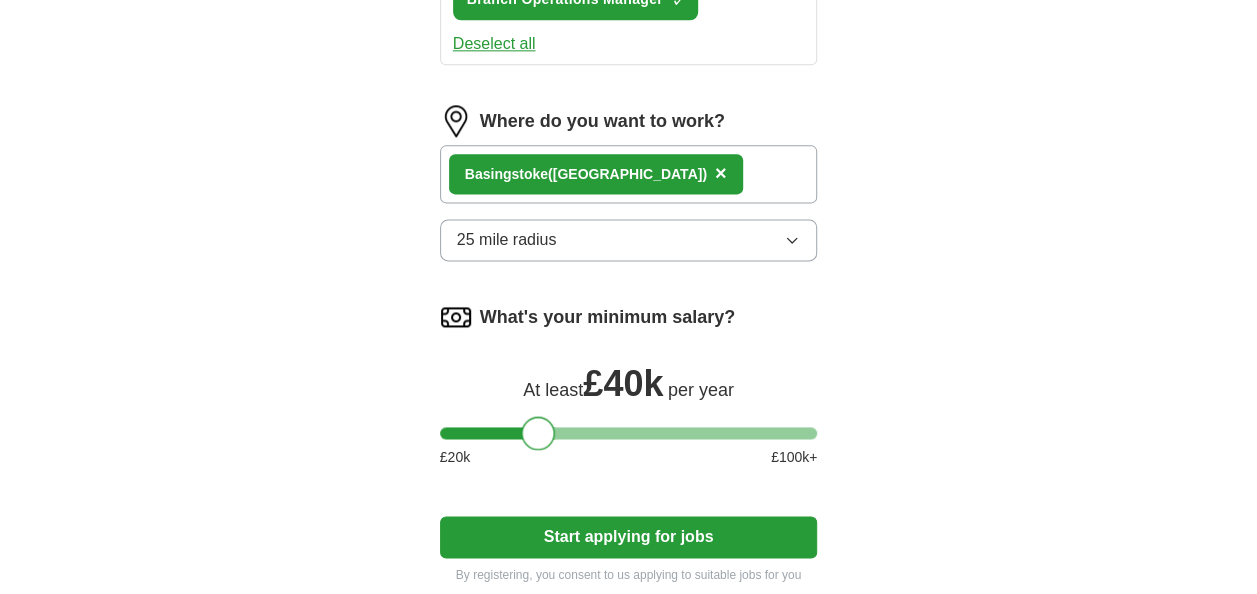click at bounding box center [629, 433] 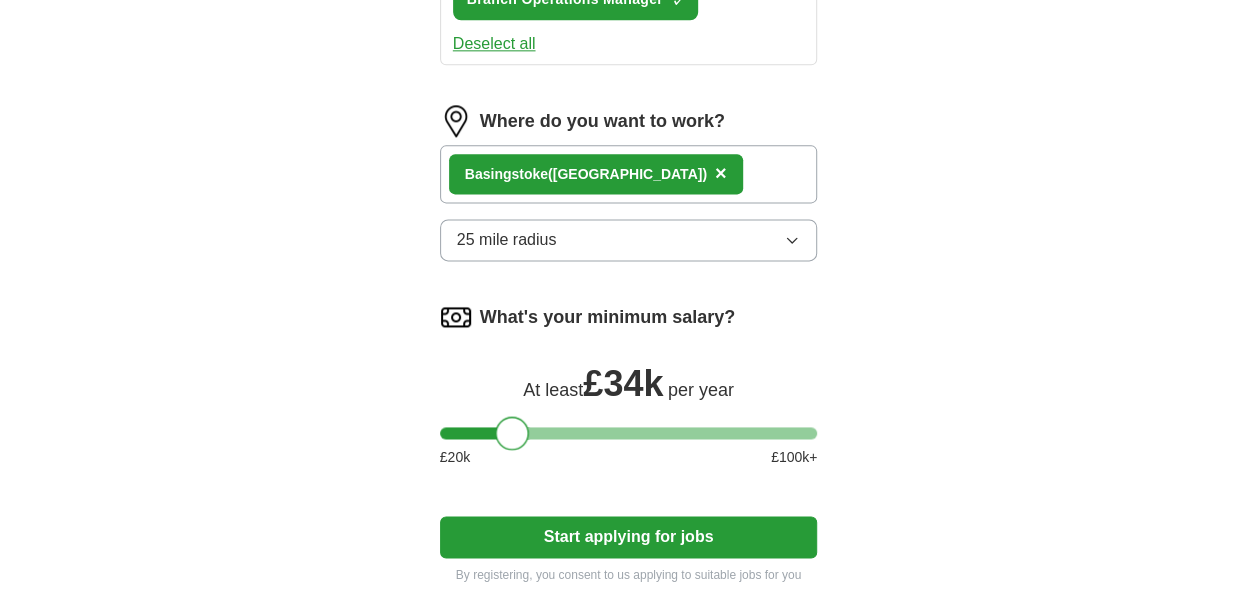 click at bounding box center (629, 433) 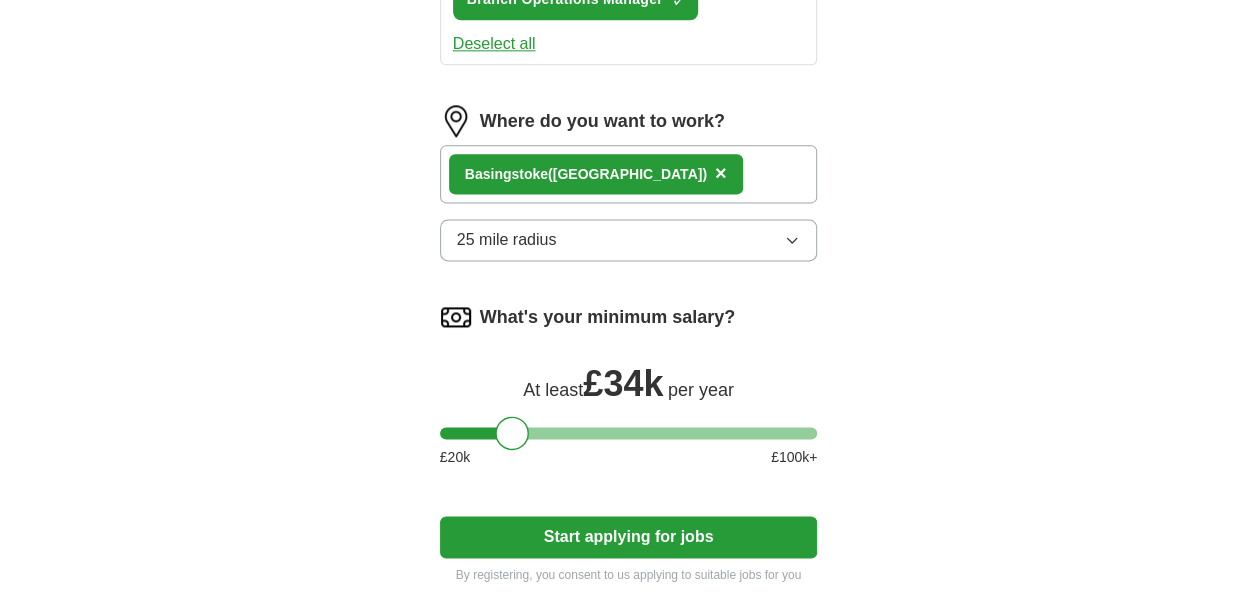 click on "What's your minimum salary? At least  £ 34k   per year £ 20 k £ 100 k+" at bounding box center (629, 392) 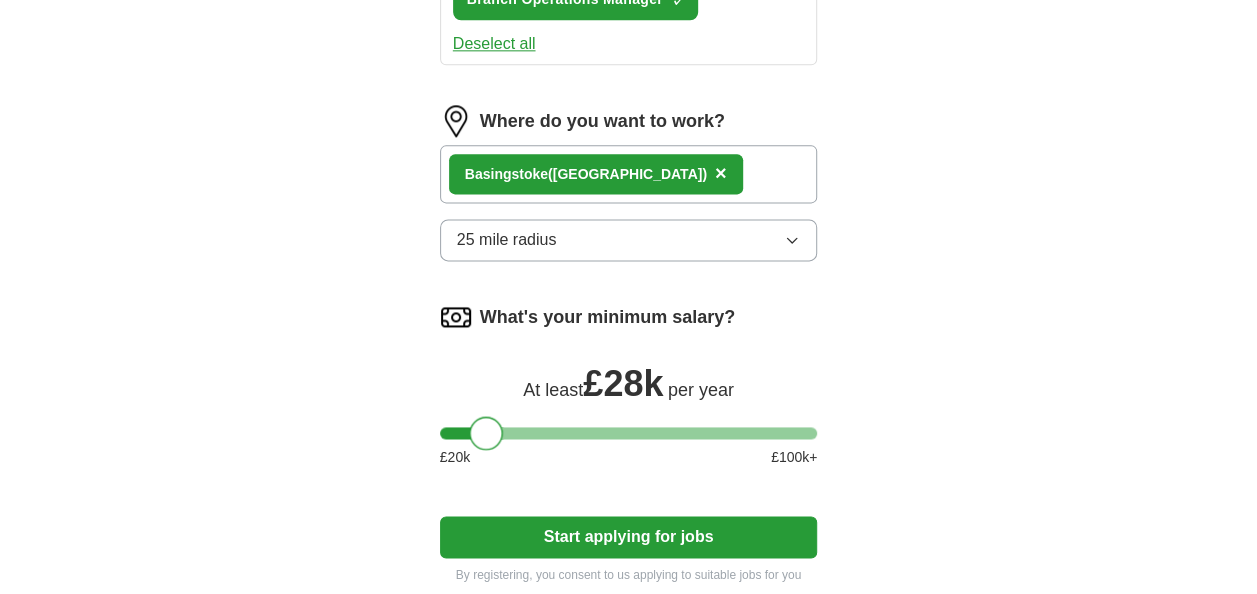 click at bounding box center (629, 433) 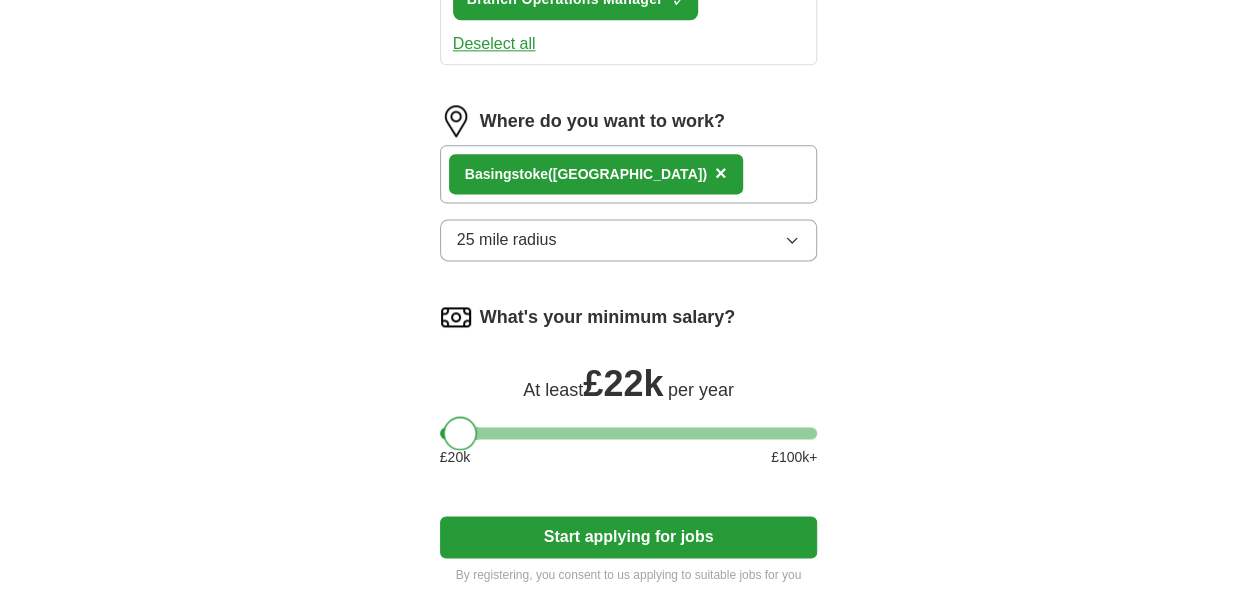 click at bounding box center [629, 433] 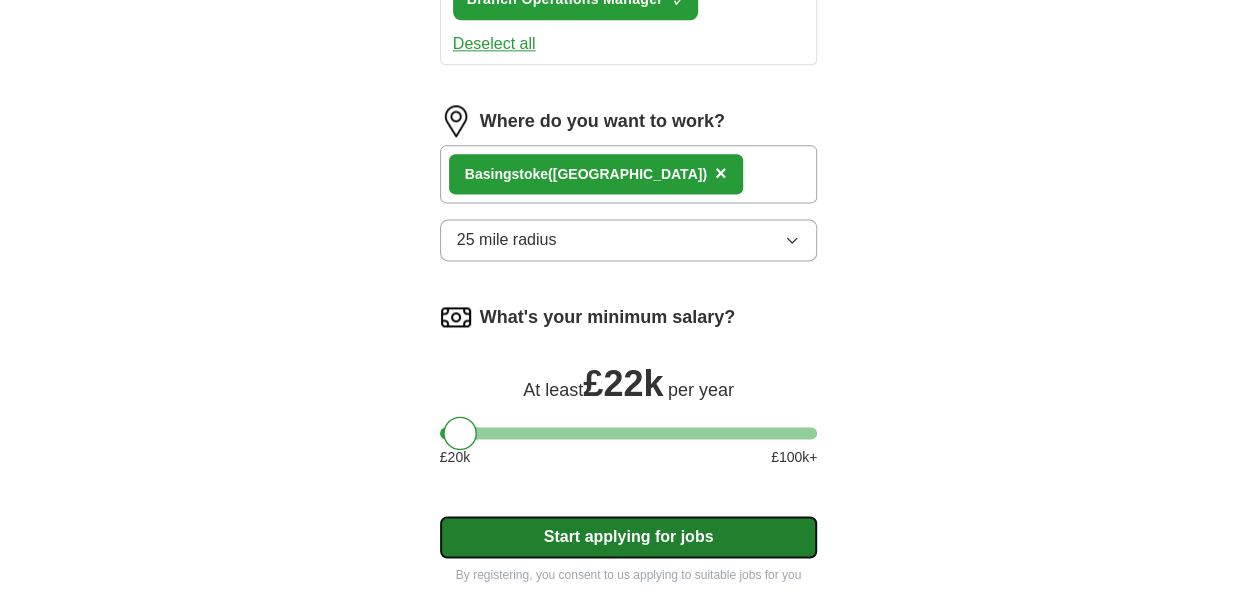 click on "Start applying for jobs" at bounding box center [629, 537] 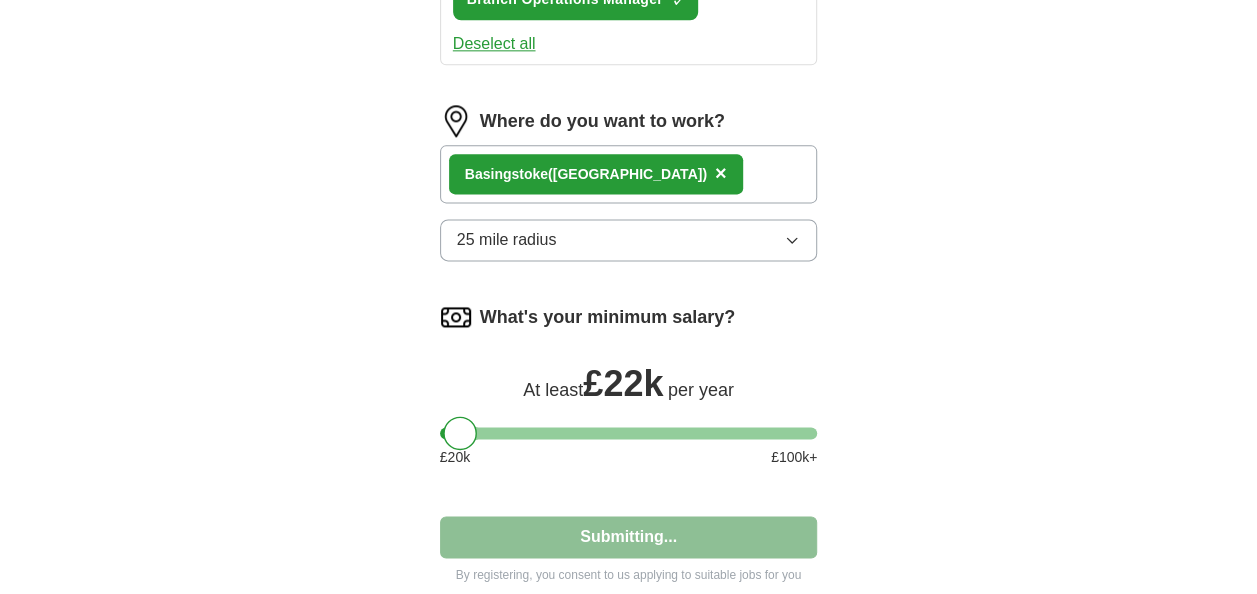 select on "**" 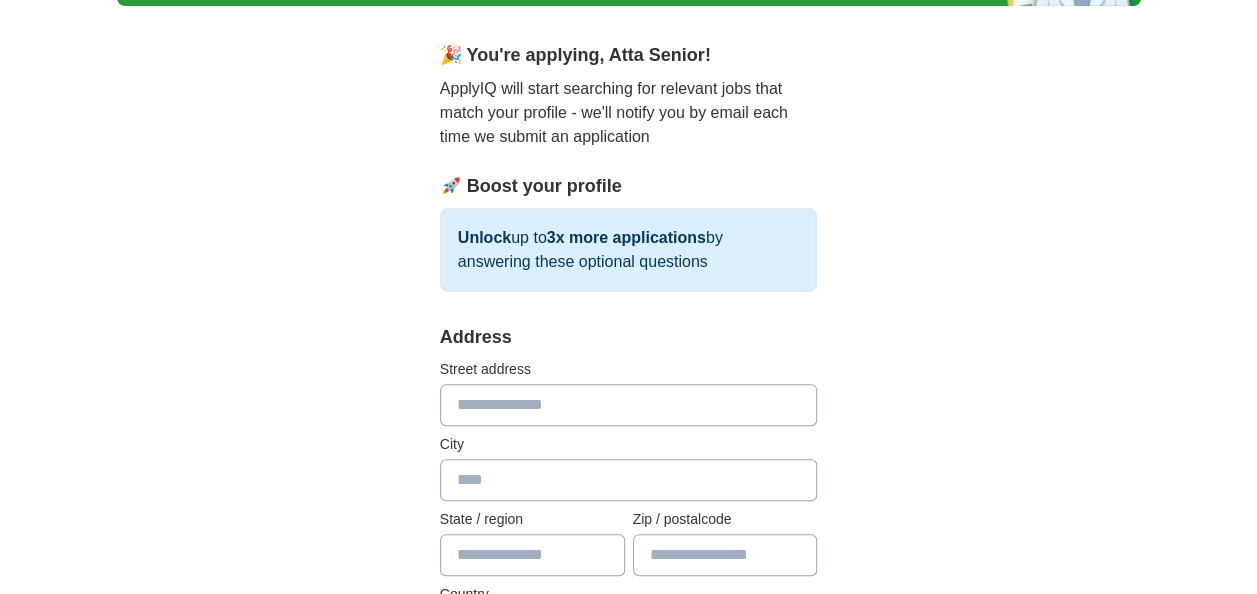 scroll, scrollTop: 160, scrollLeft: 0, axis: vertical 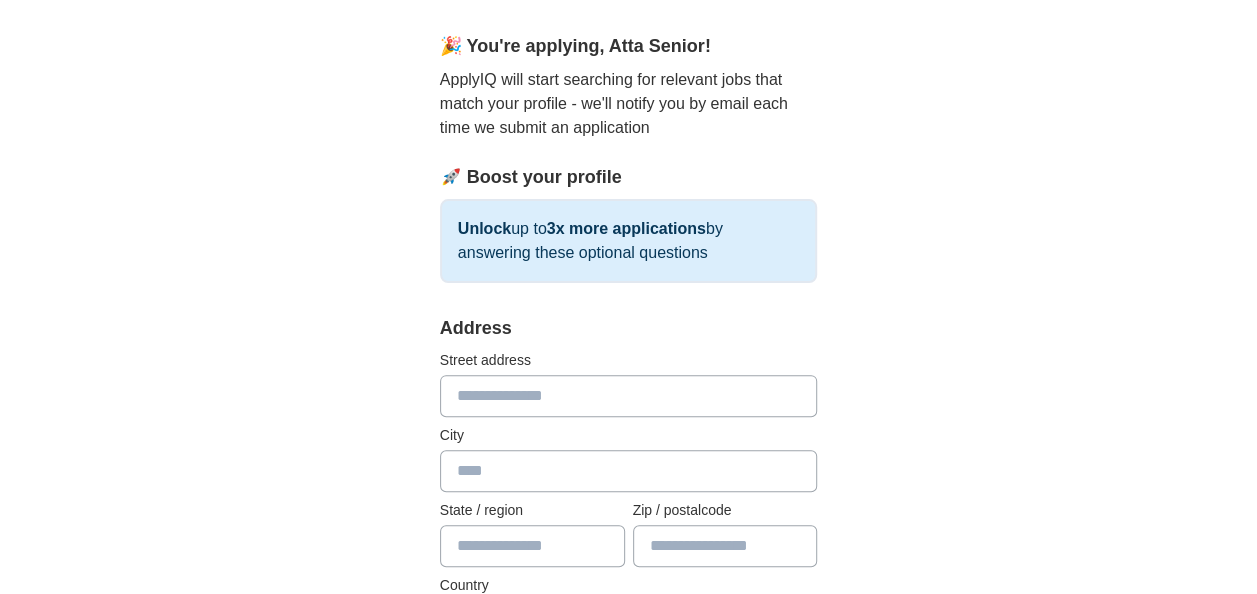 click at bounding box center [629, 396] 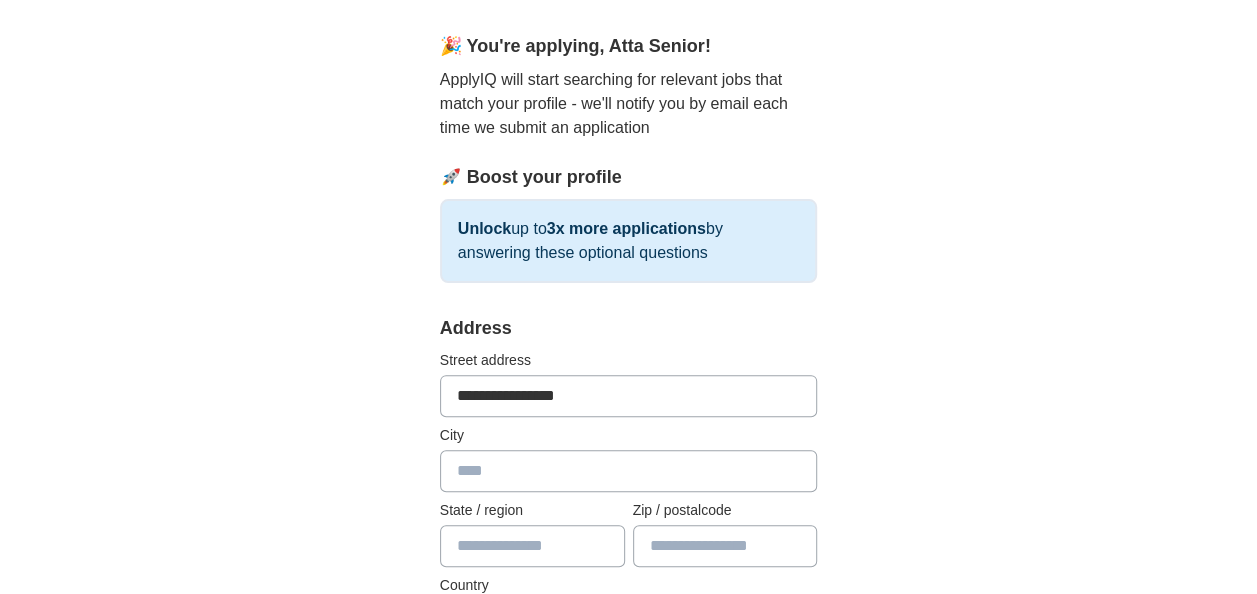 type on "**********" 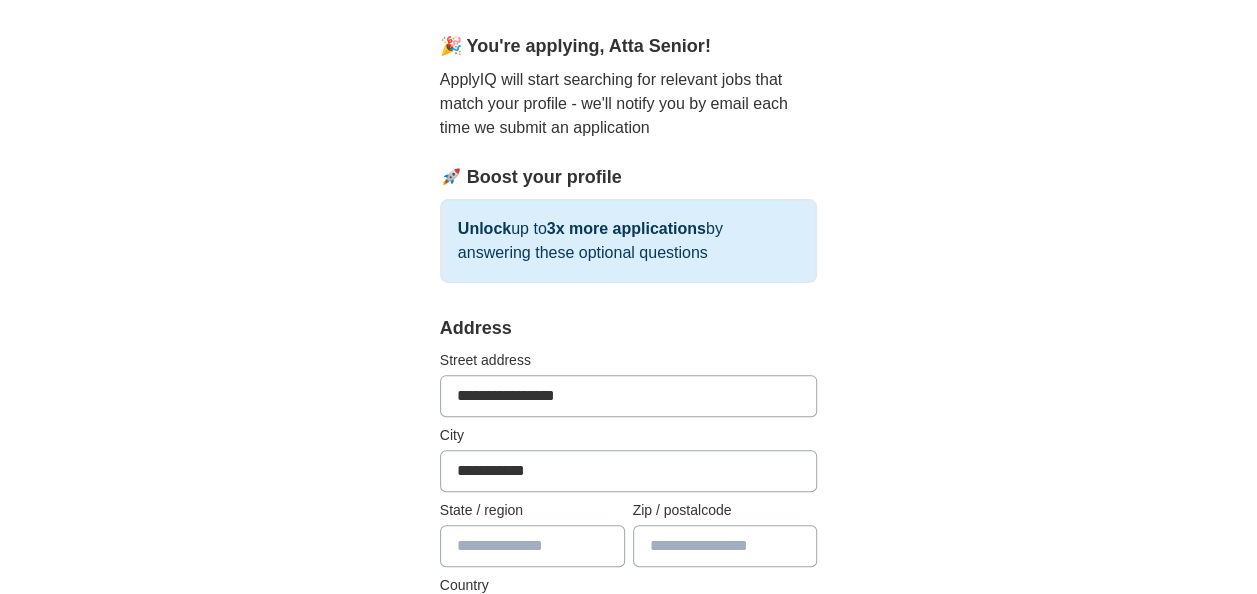 type on "********" 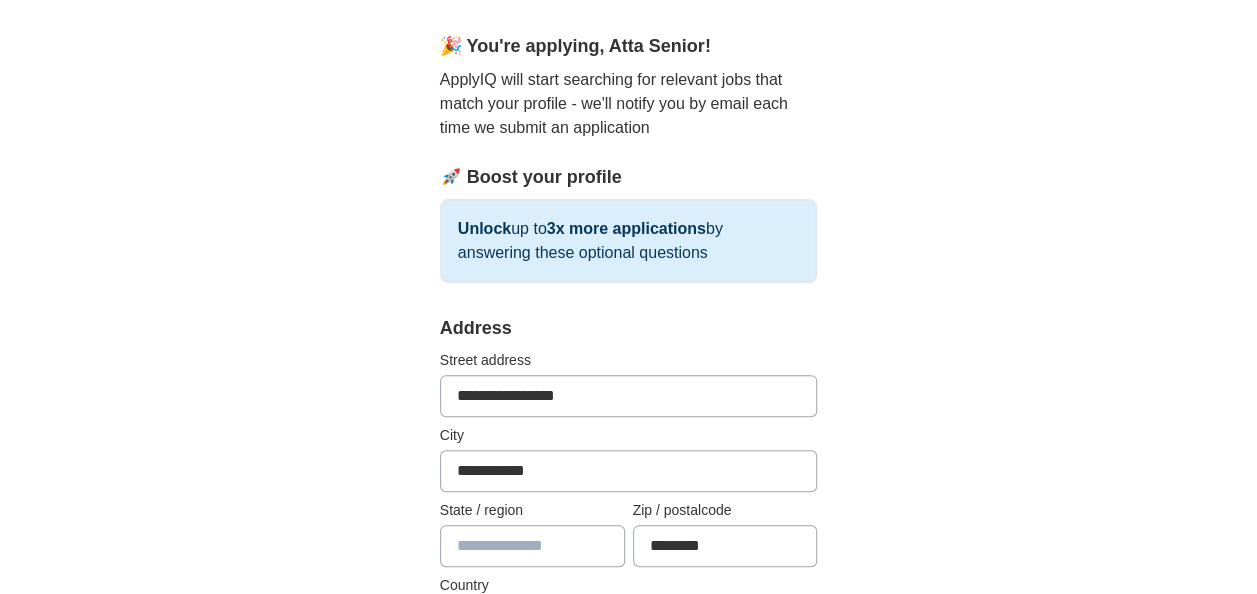 click on "**********" at bounding box center [629, 835] 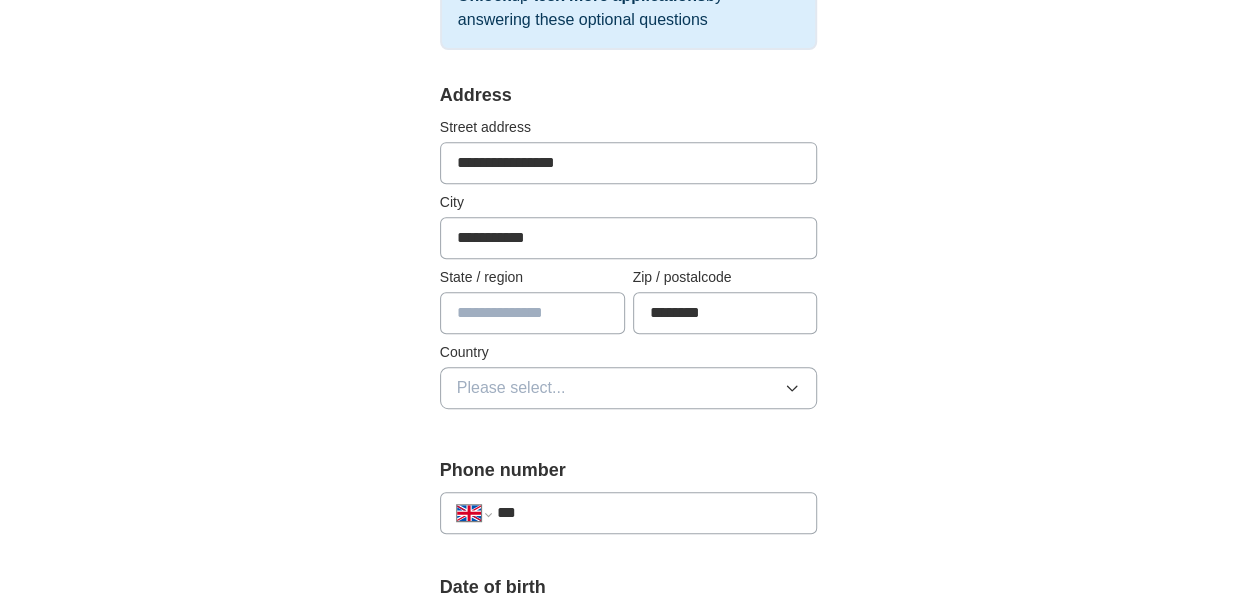 scroll, scrollTop: 440, scrollLeft: 0, axis: vertical 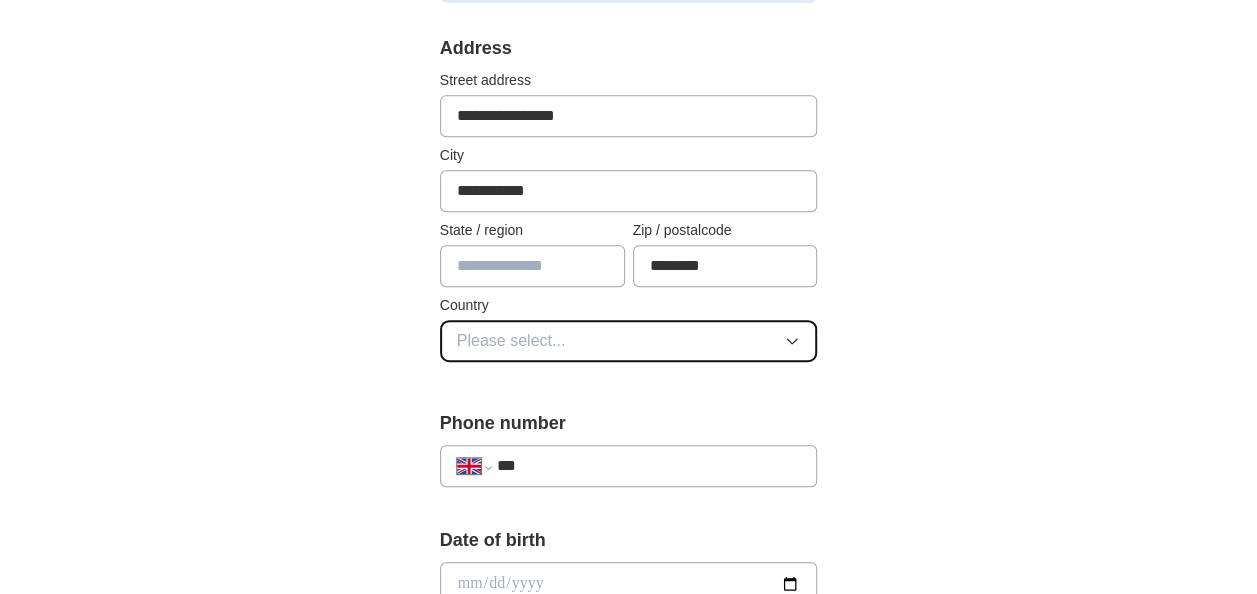 click on "Please select..." at bounding box center (629, 341) 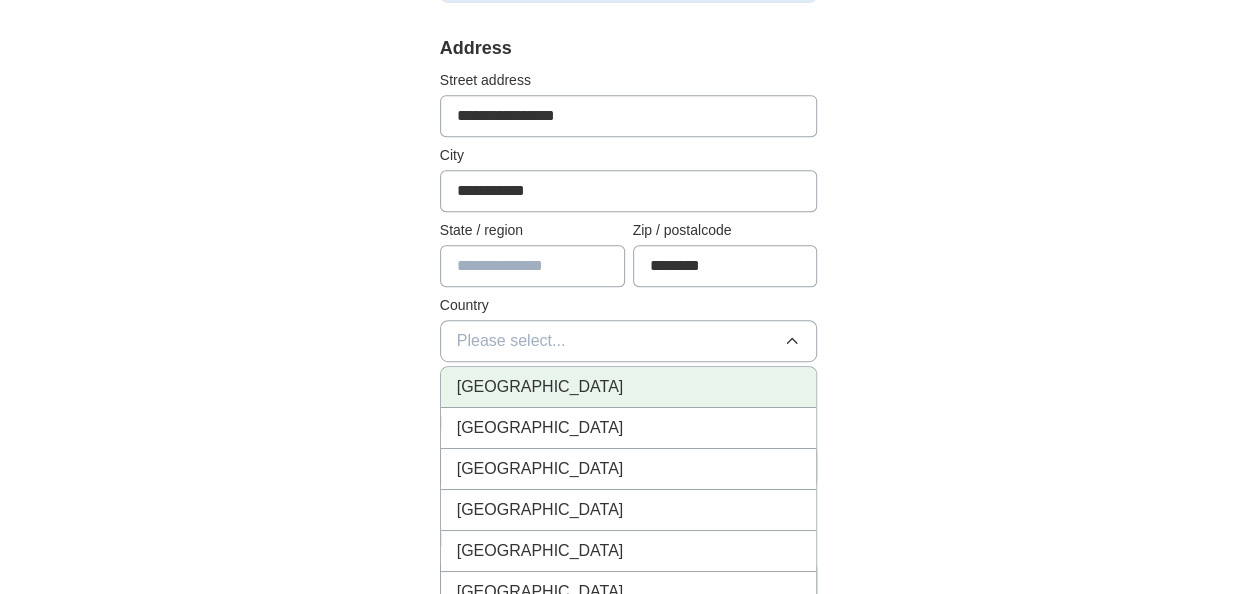 click on "[GEOGRAPHIC_DATA]" at bounding box center (629, 387) 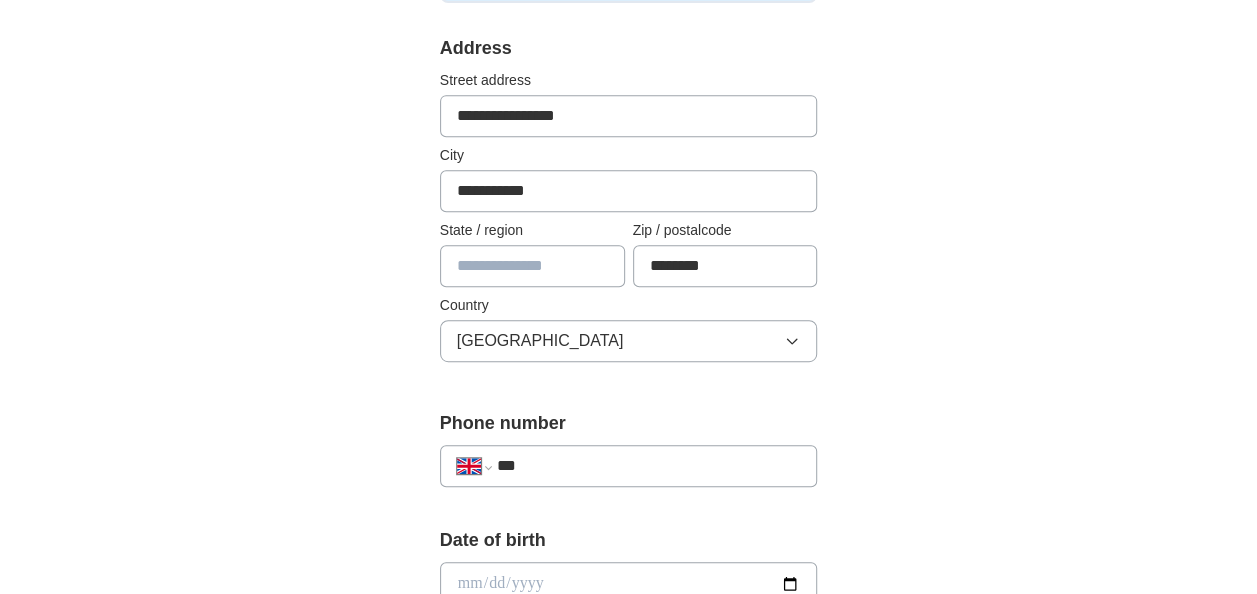 click on "***" at bounding box center (649, 466) 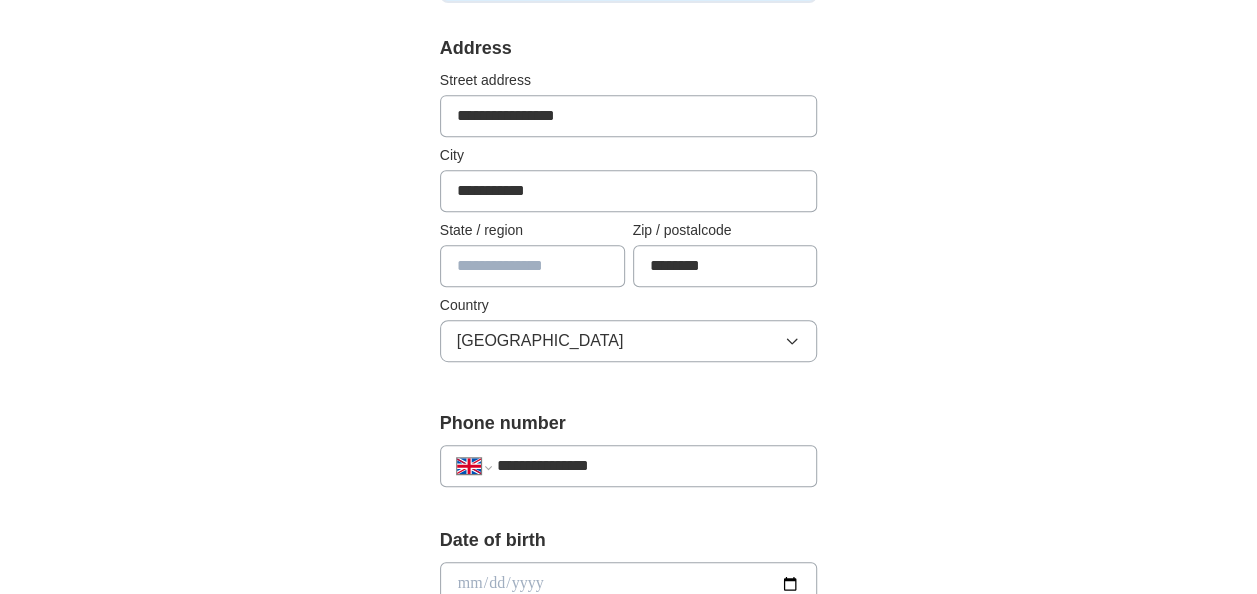 type on "*********" 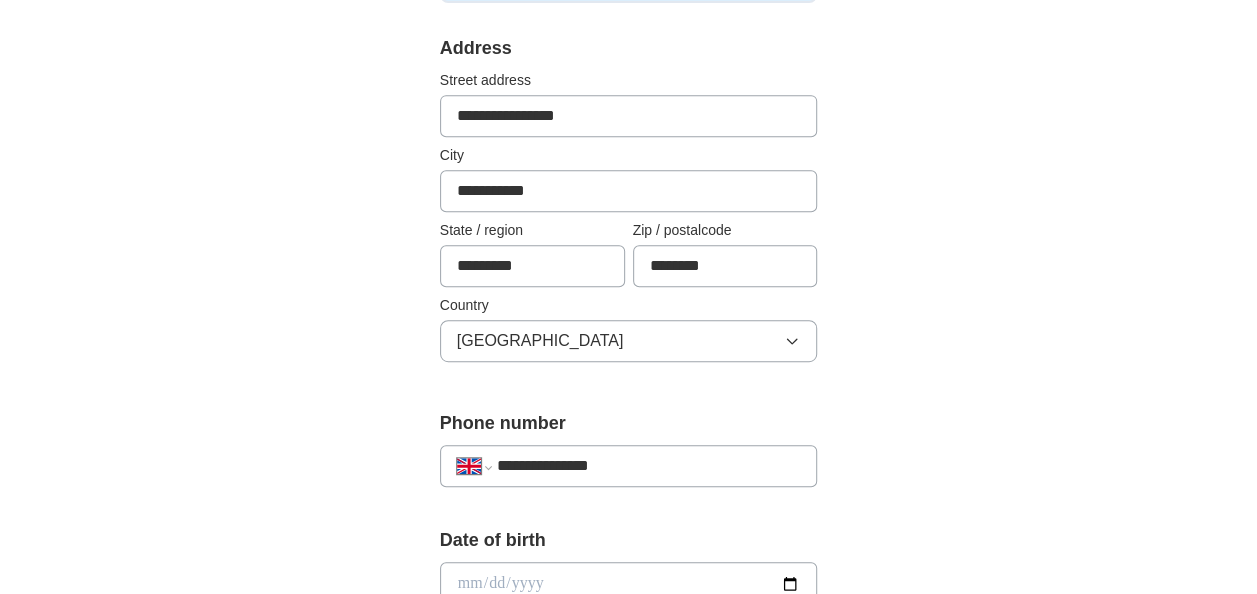 click on "**********" at bounding box center [629, 752] 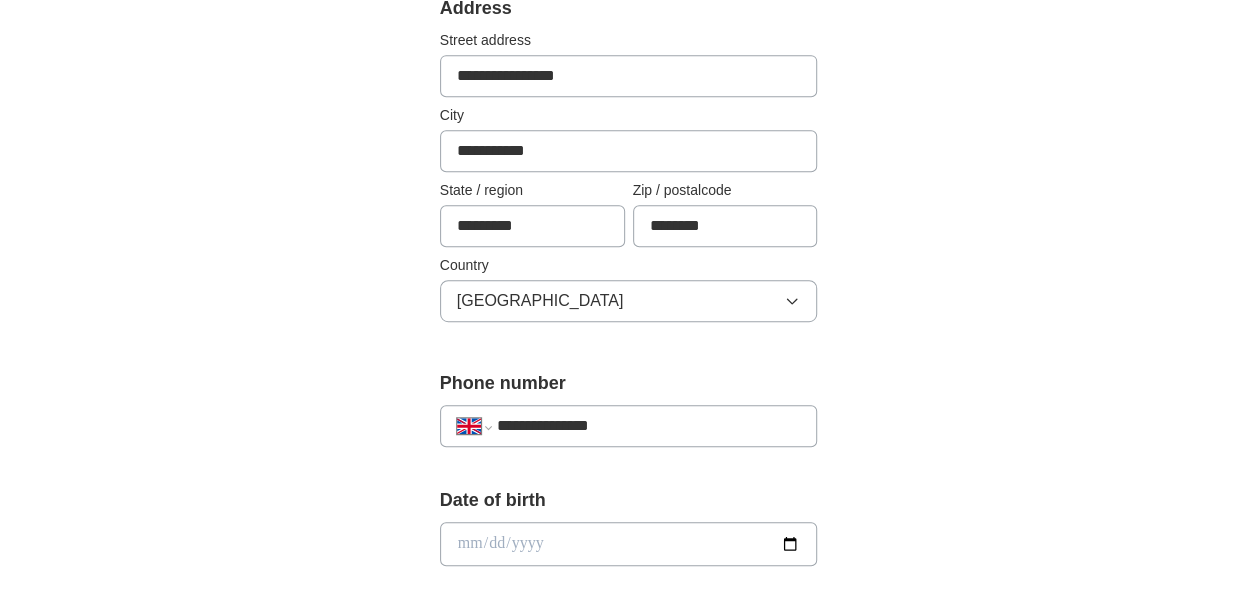 scroll, scrollTop: 560, scrollLeft: 0, axis: vertical 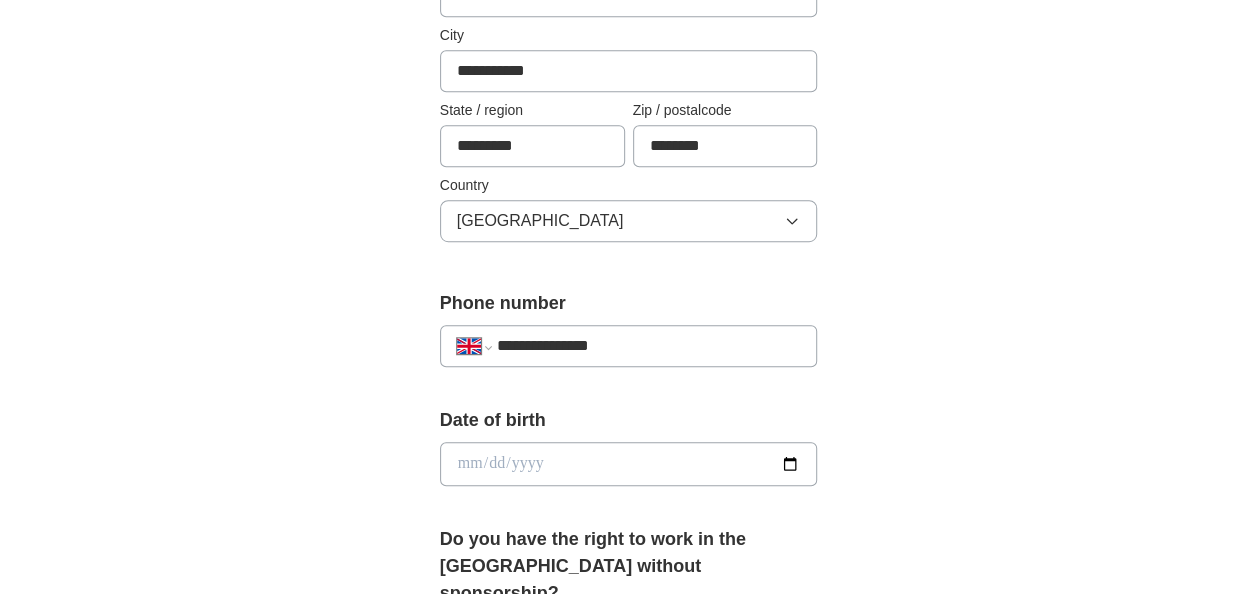click at bounding box center [629, 464] 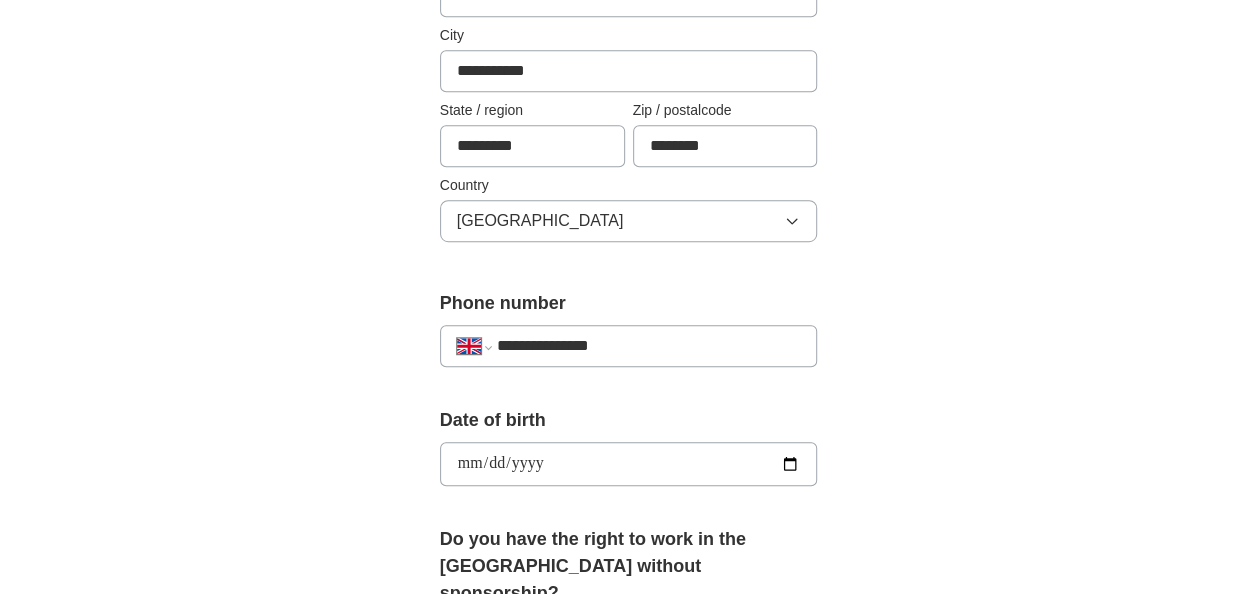 type on "**********" 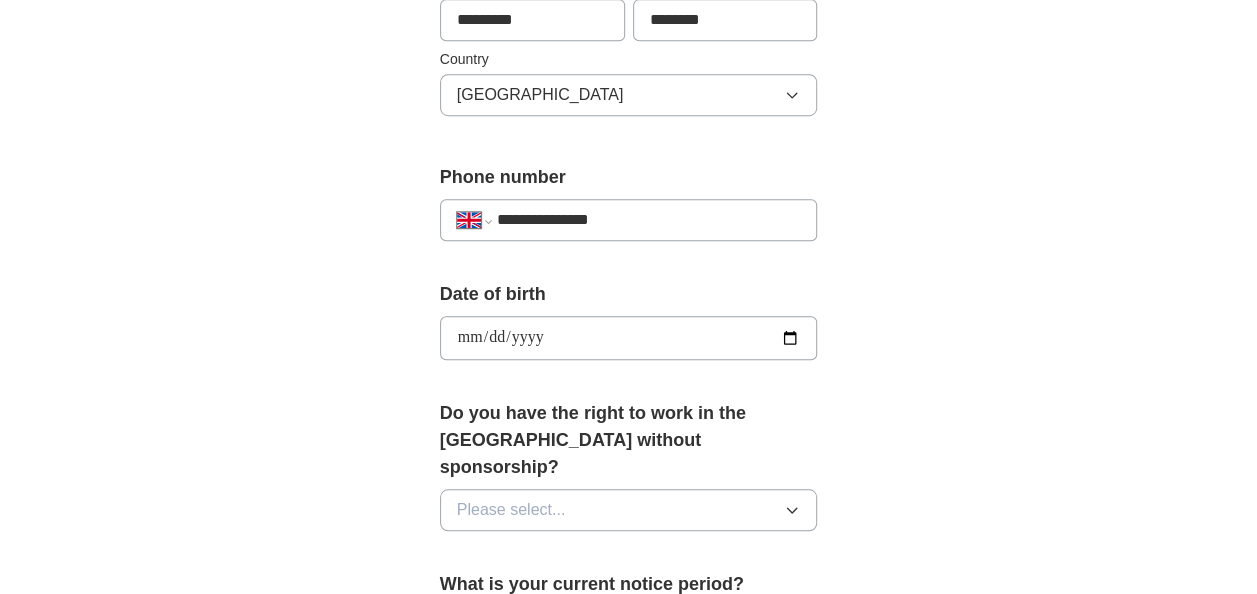 scroll, scrollTop: 760, scrollLeft: 0, axis: vertical 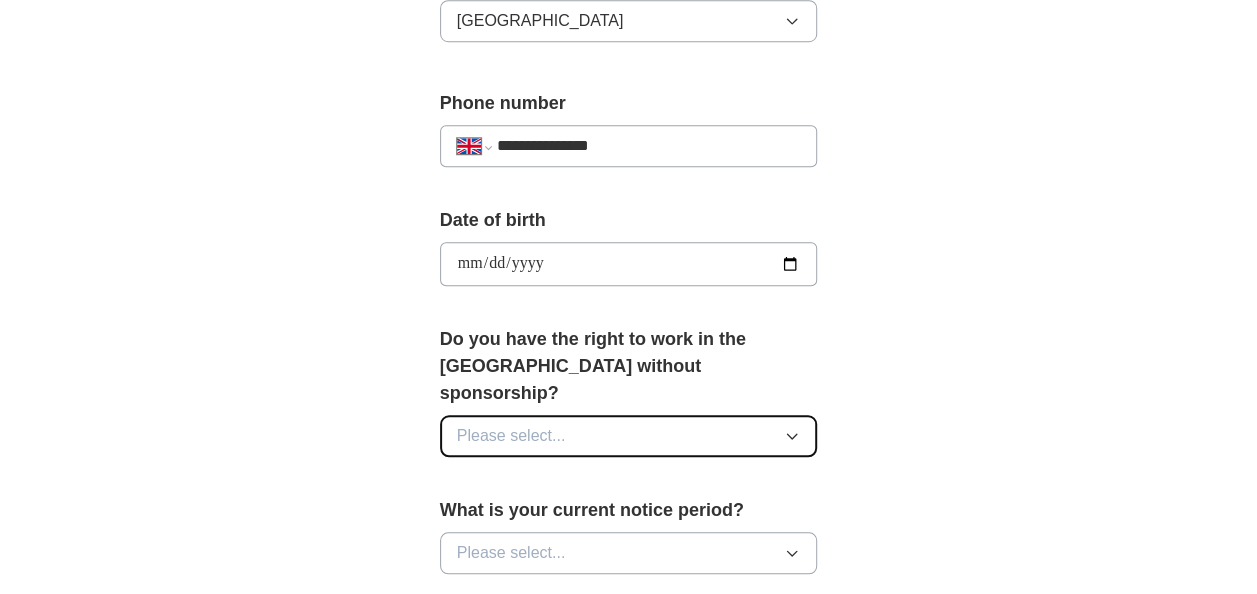 click on "Please select..." at bounding box center (629, 436) 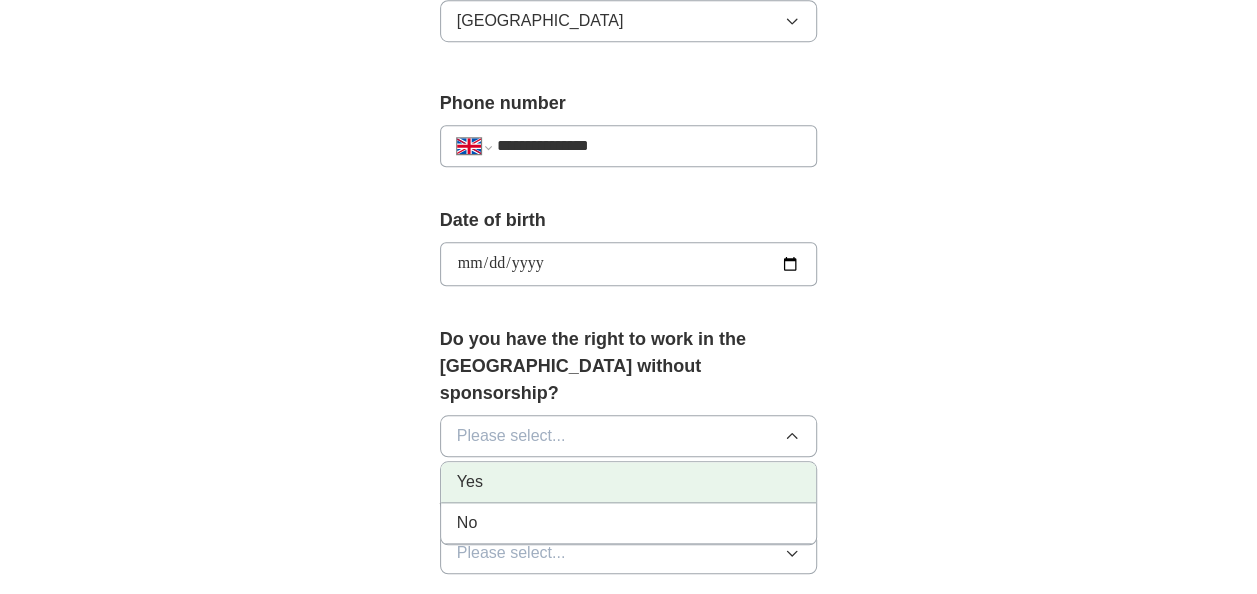 click on "Yes" at bounding box center (629, 482) 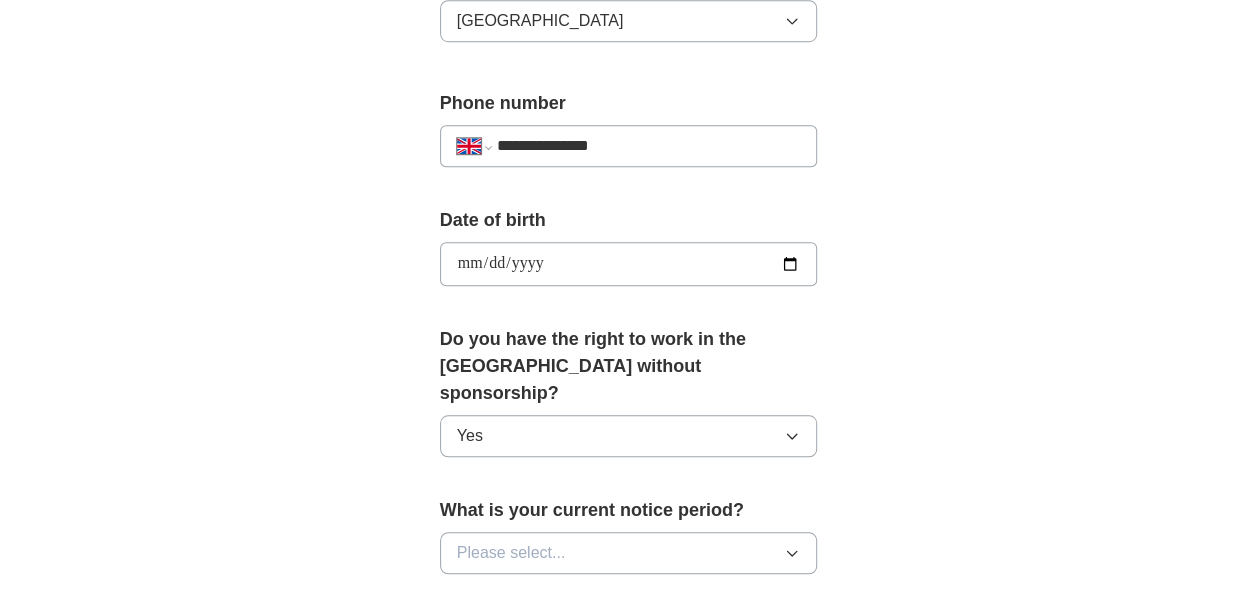 click on "**********" at bounding box center (629, 291) 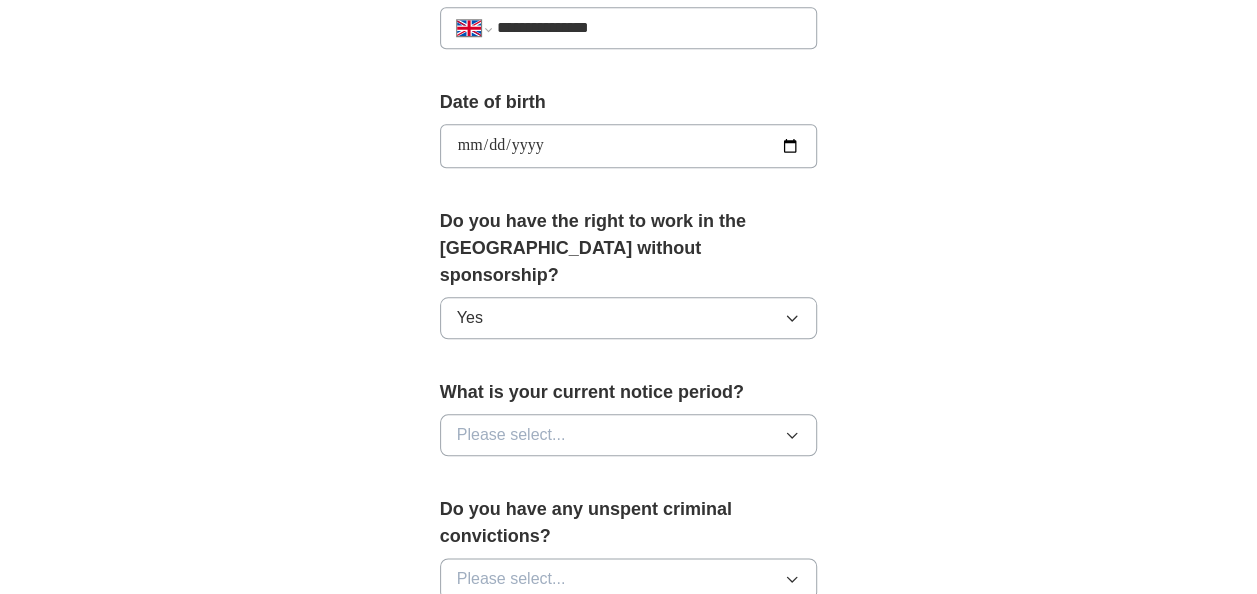 scroll, scrollTop: 880, scrollLeft: 0, axis: vertical 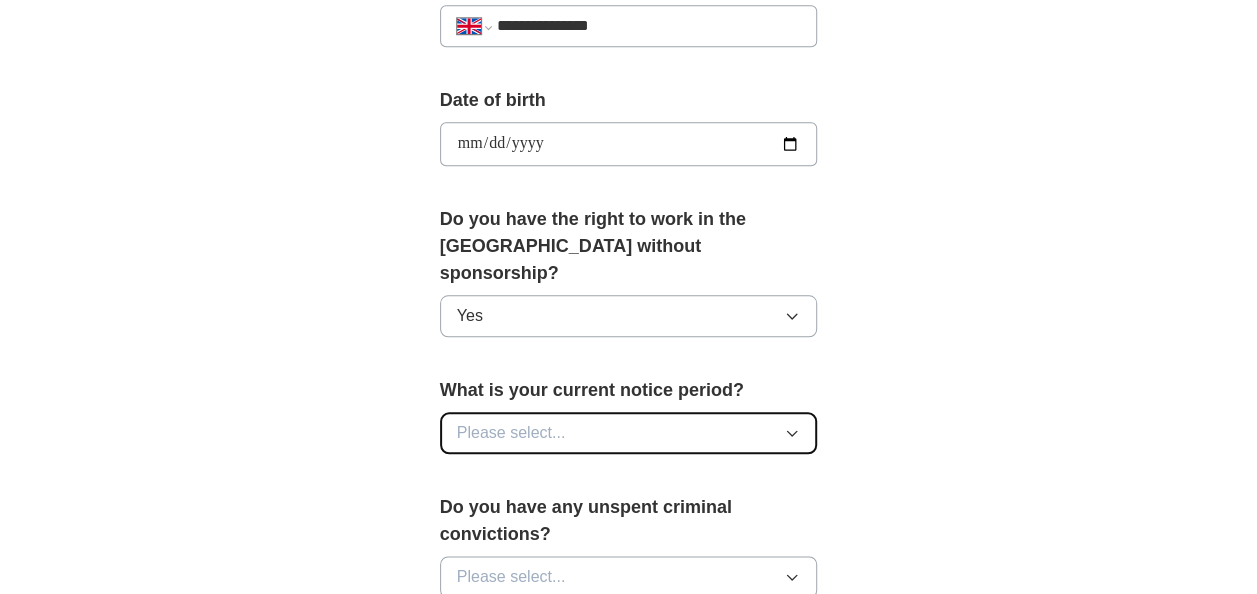 click 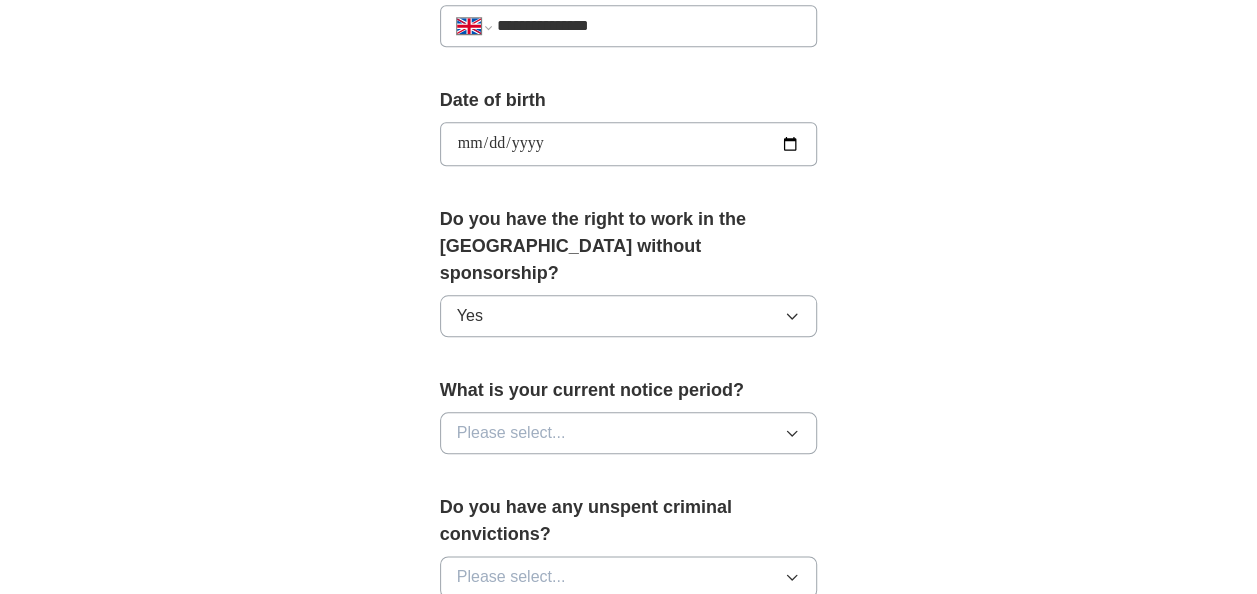 click on "**********" at bounding box center [629, 115] 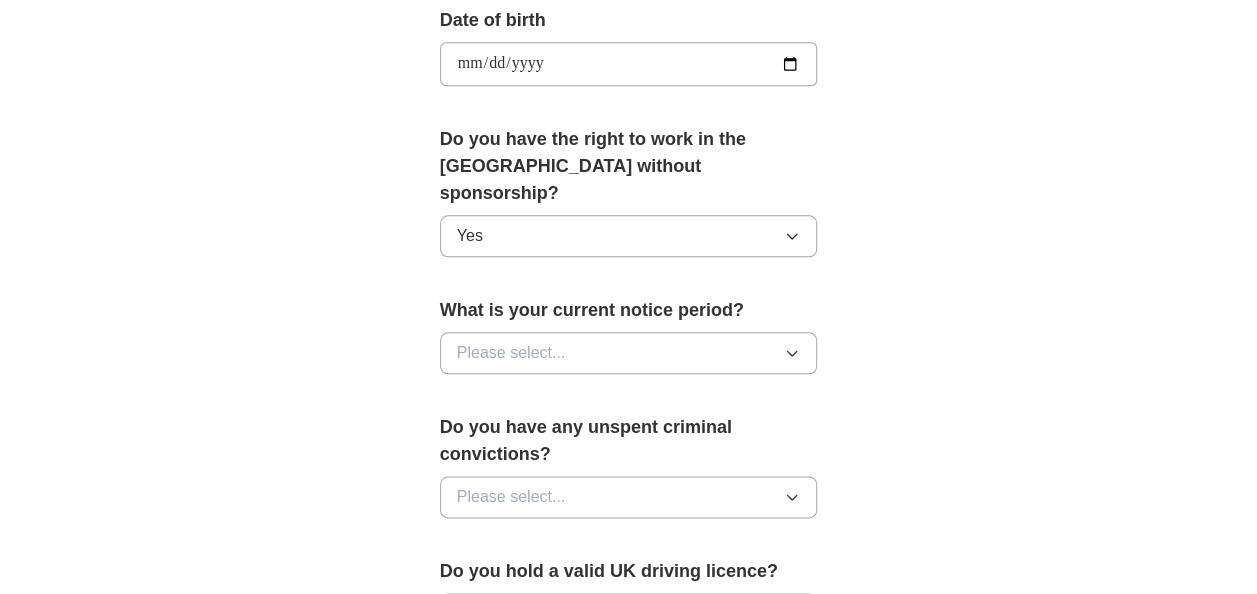 scroll, scrollTop: 1000, scrollLeft: 0, axis: vertical 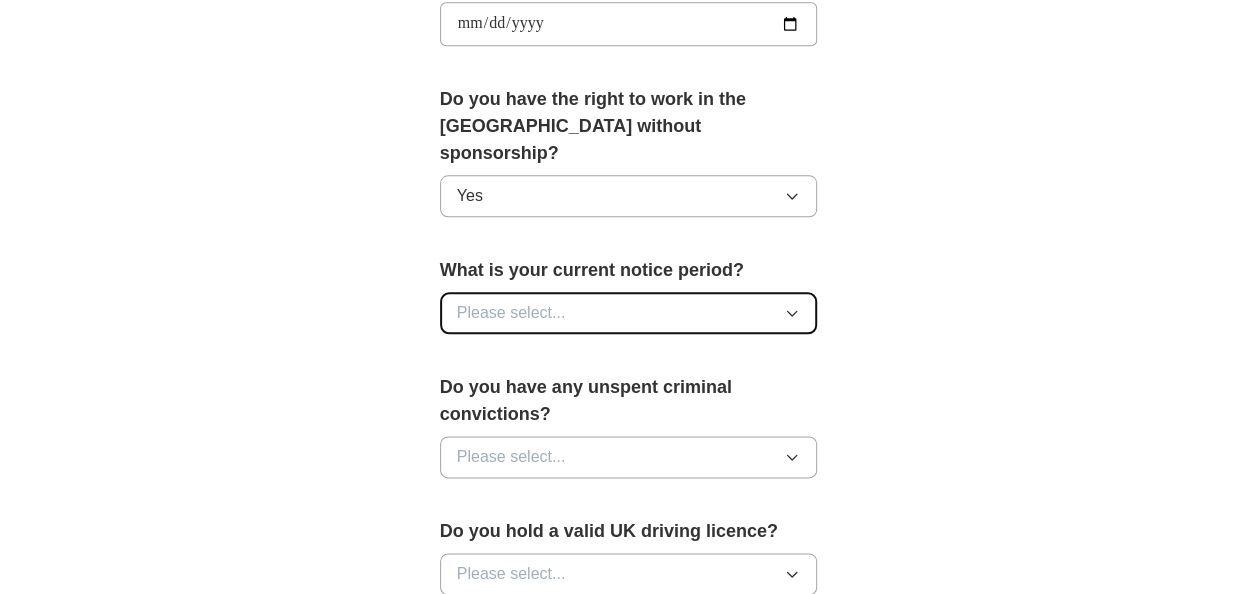 click on "Please select..." at bounding box center [629, 313] 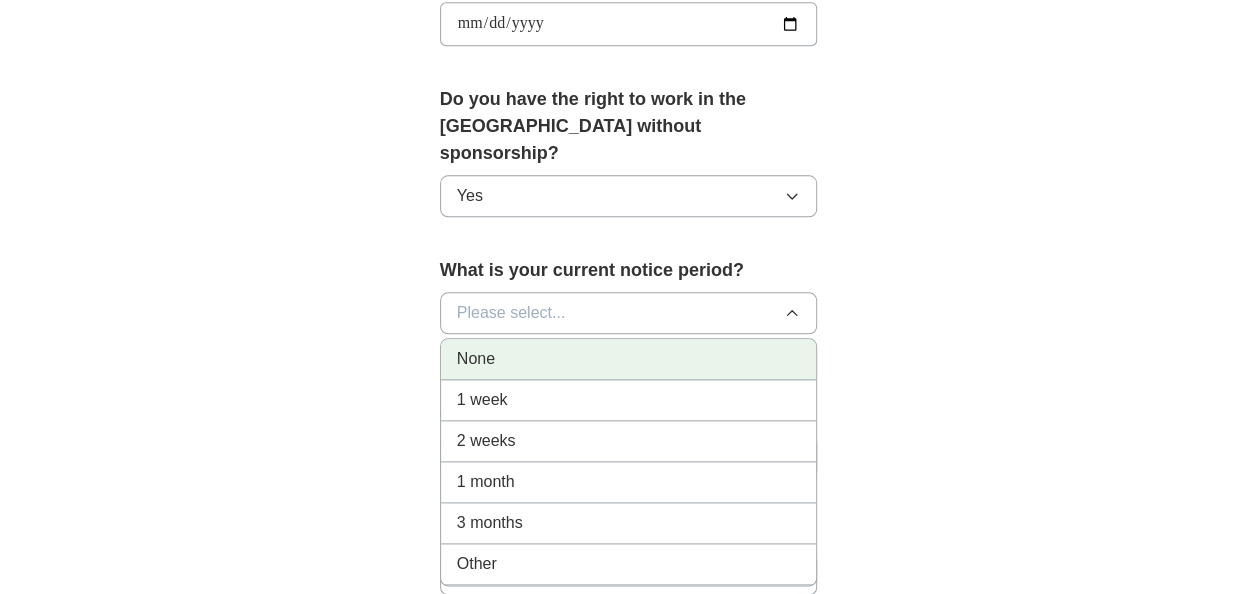 click on "None" at bounding box center (629, 359) 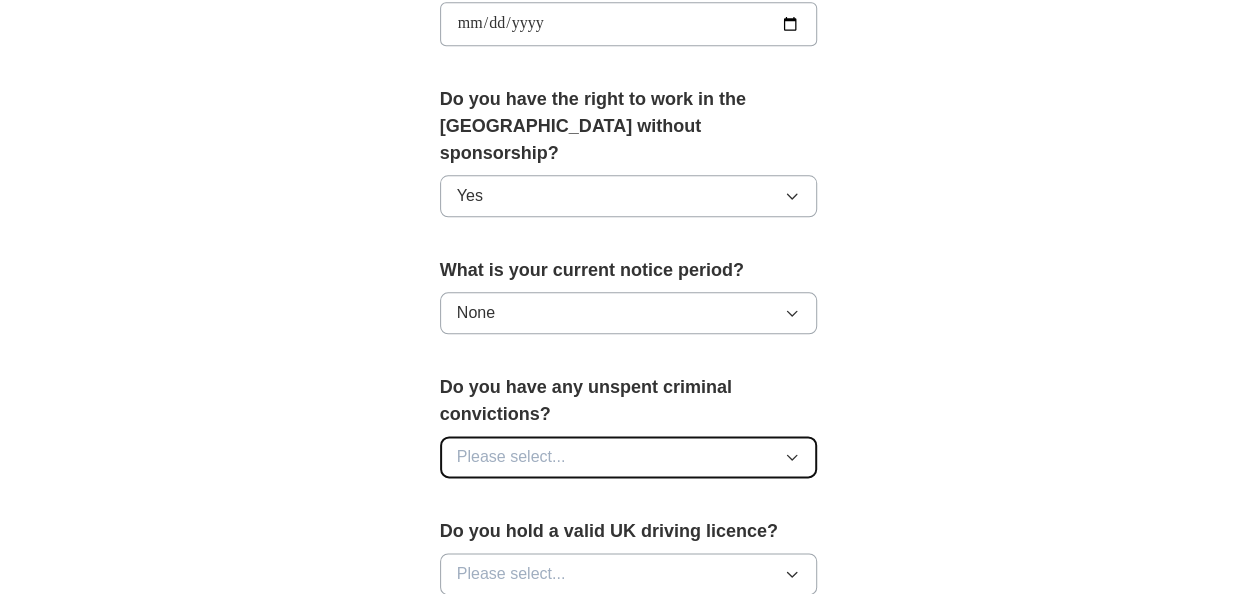 click on "Please select..." at bounding box center (629, 457) 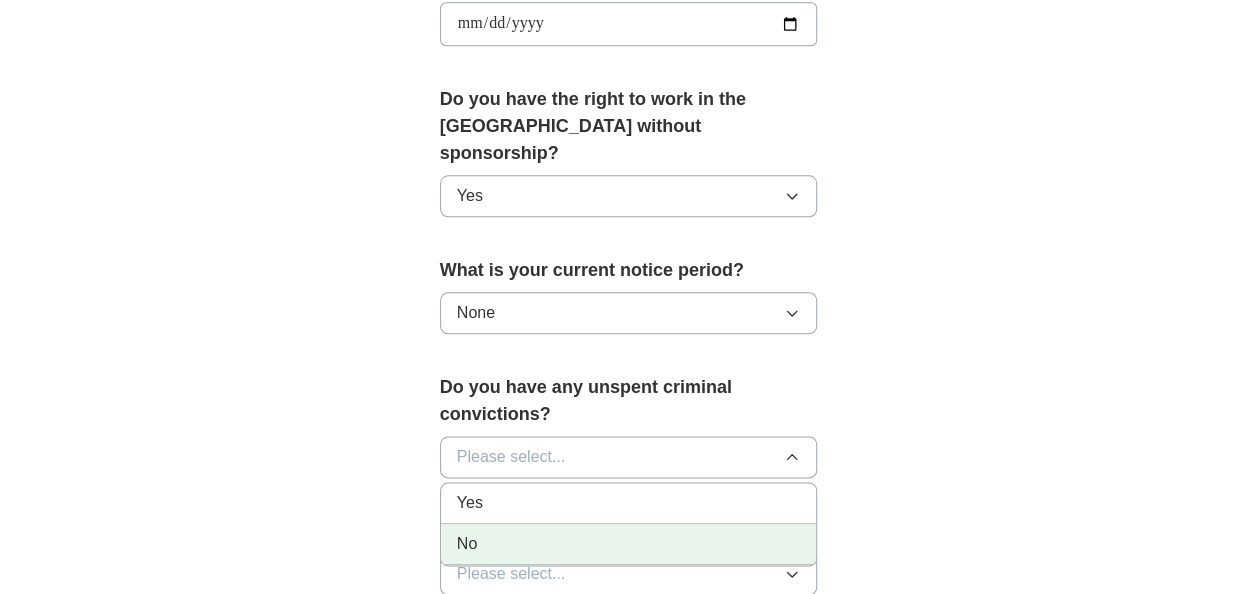click on "No" at bounding box center [629, 544] 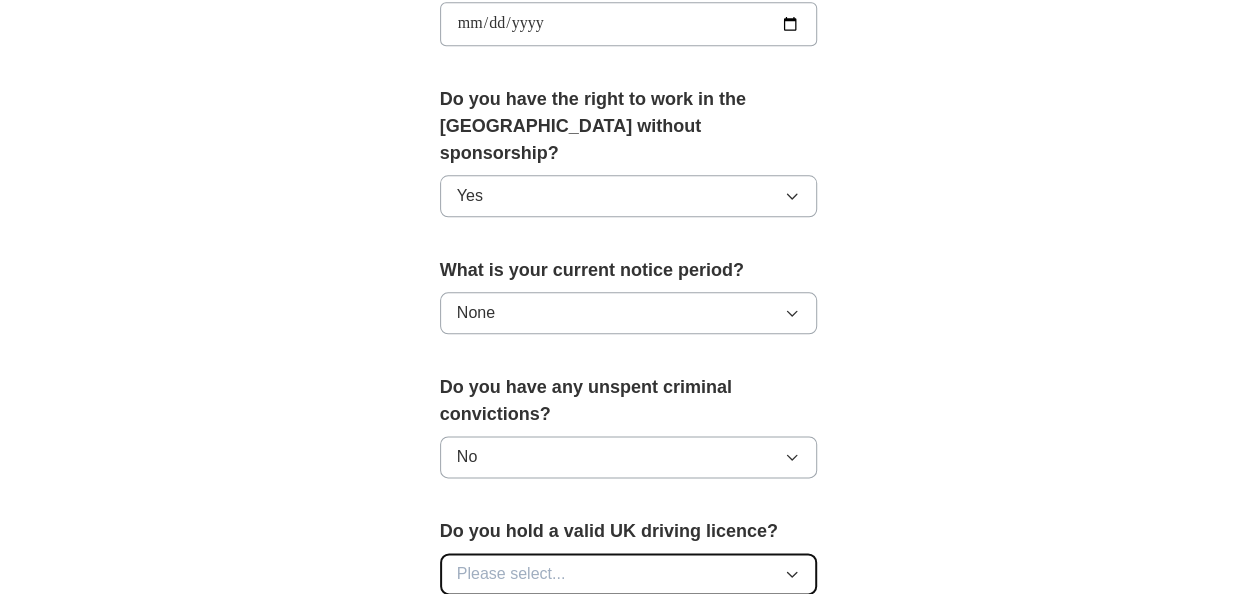 click on "Please select..." at bounding box center (629, 574) 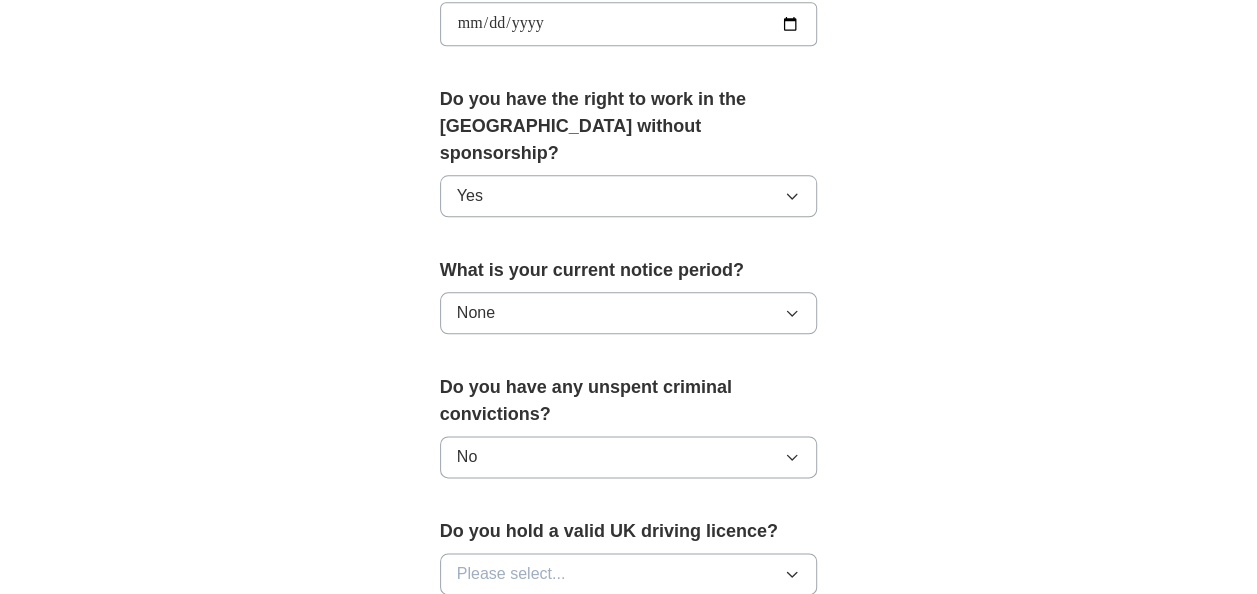 click on "**********" at bounding box center (629, -5) 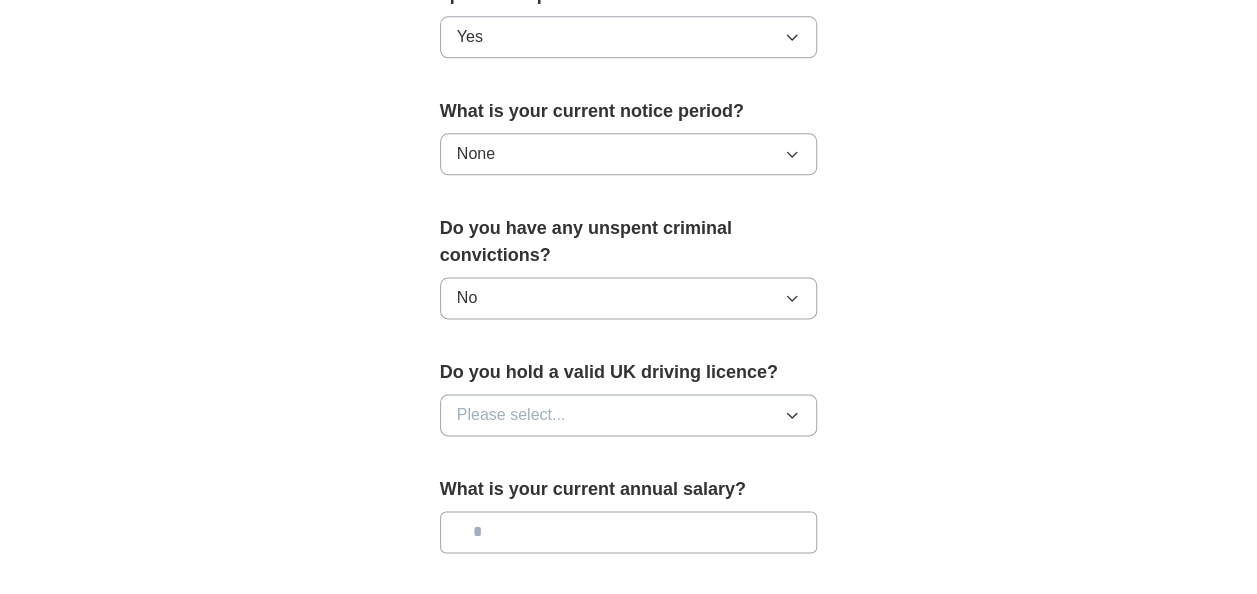 scroll, scrollTop: 1160, scrollLeft: 0, axis: vertical 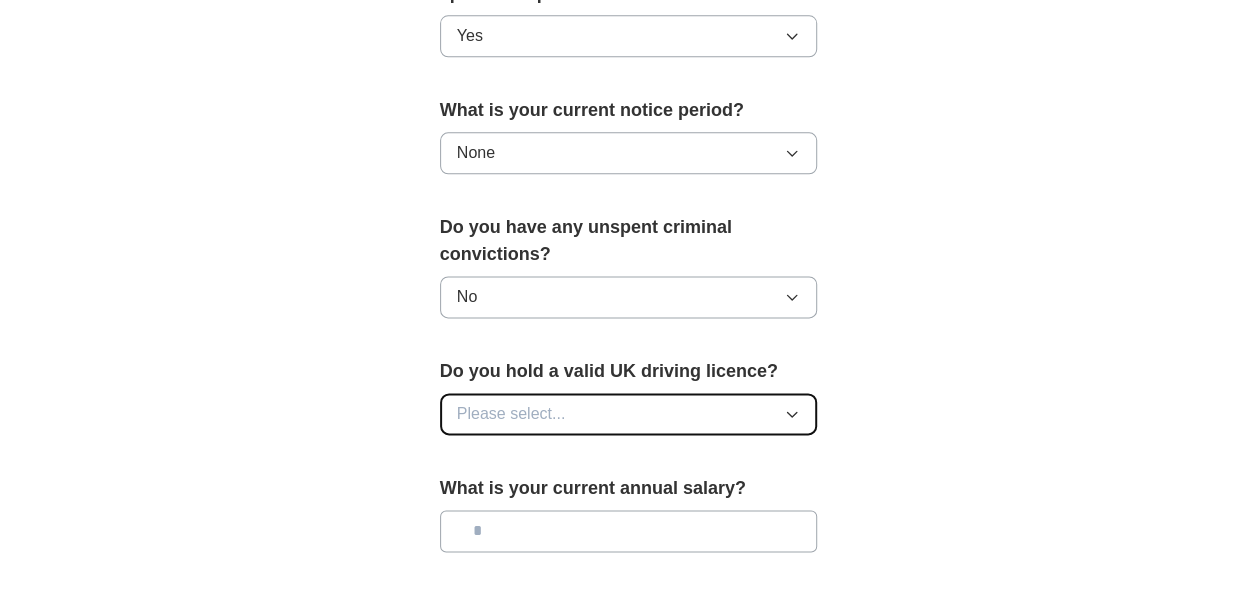 click on "Please select..." at bounding box center (629, 414) 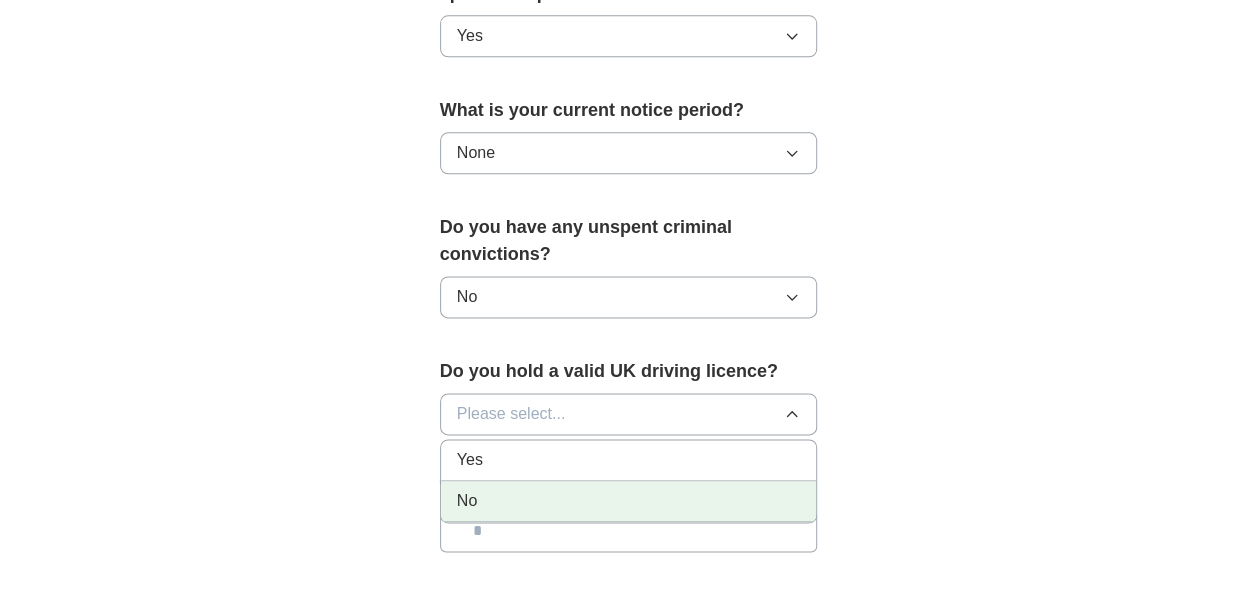 click on "No" at bounding box center [629, 501] 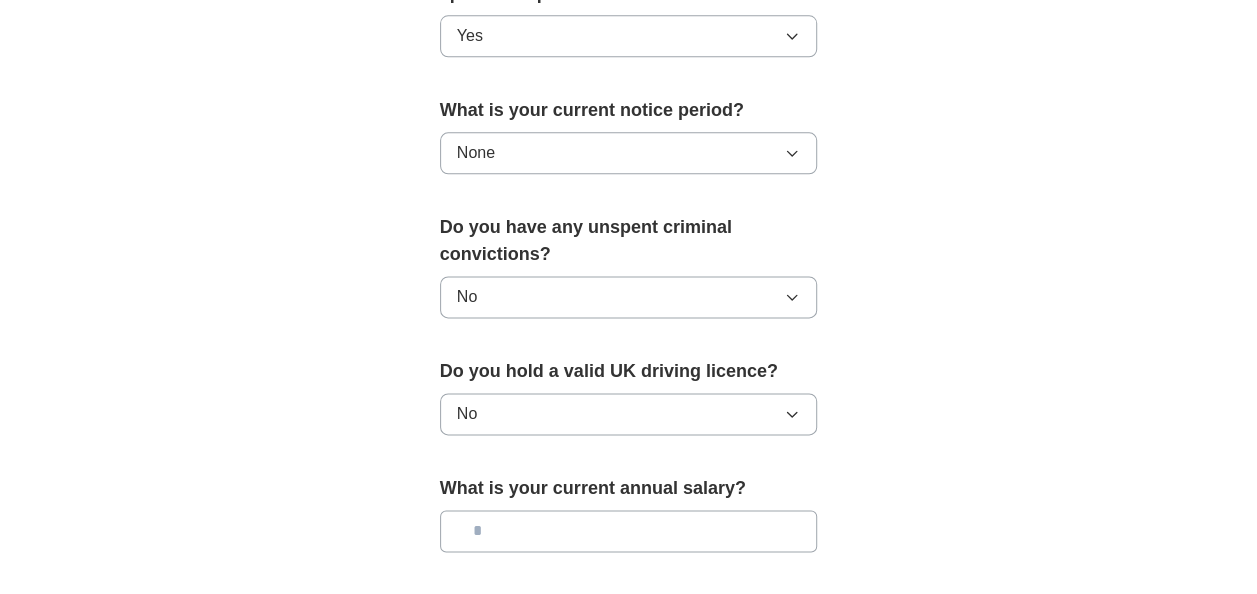 click at bounding box center (629, 531) 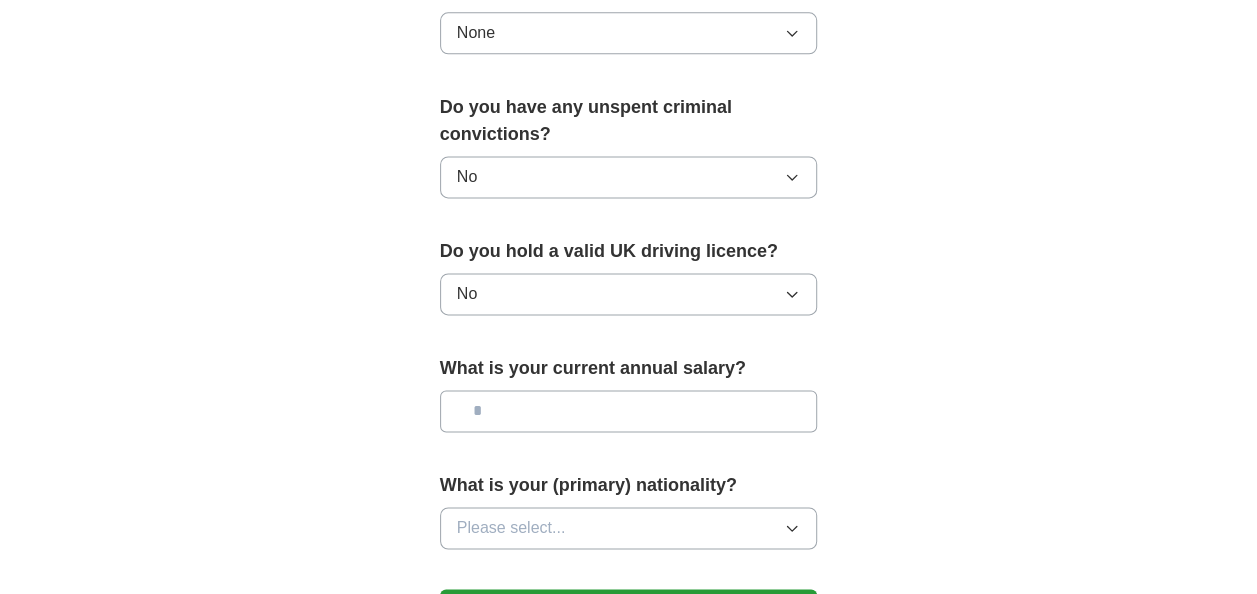 scroll, scrollTop: 1320, scrollLeft: 0, axis: vertical 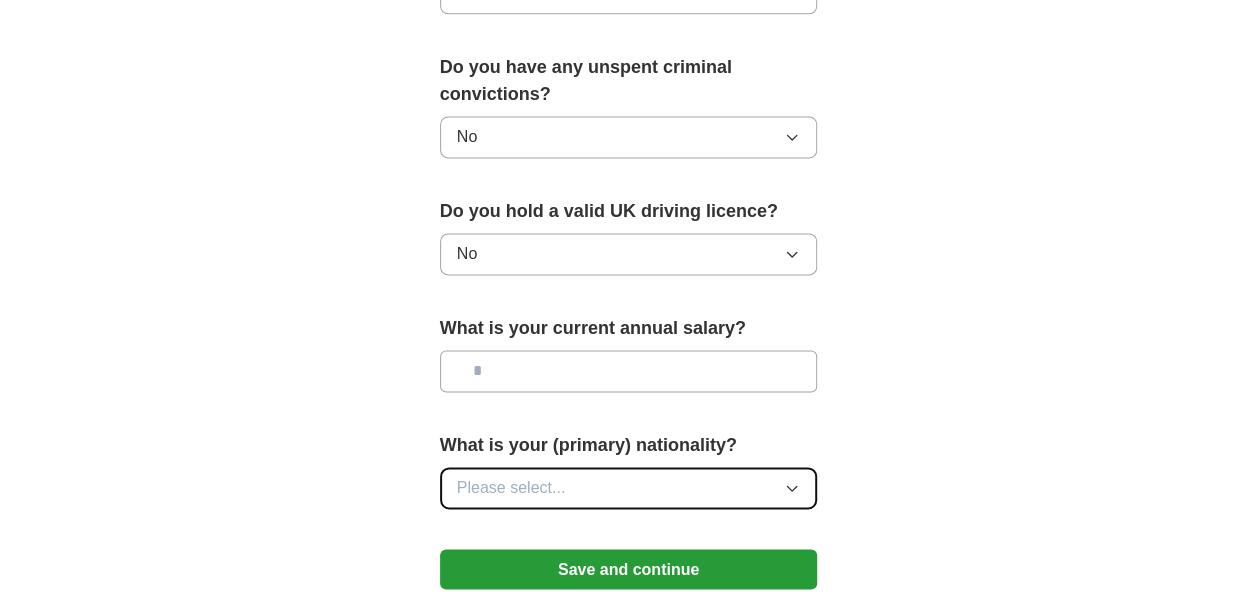 click on "Please select..." at bounding box center [629, 488] 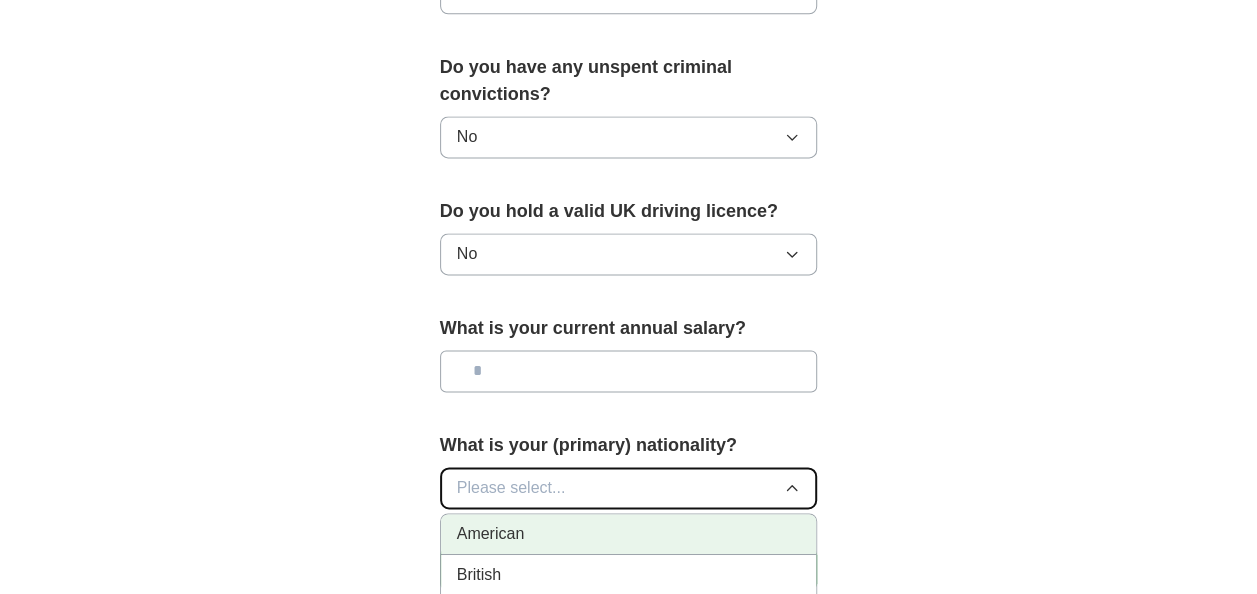 type 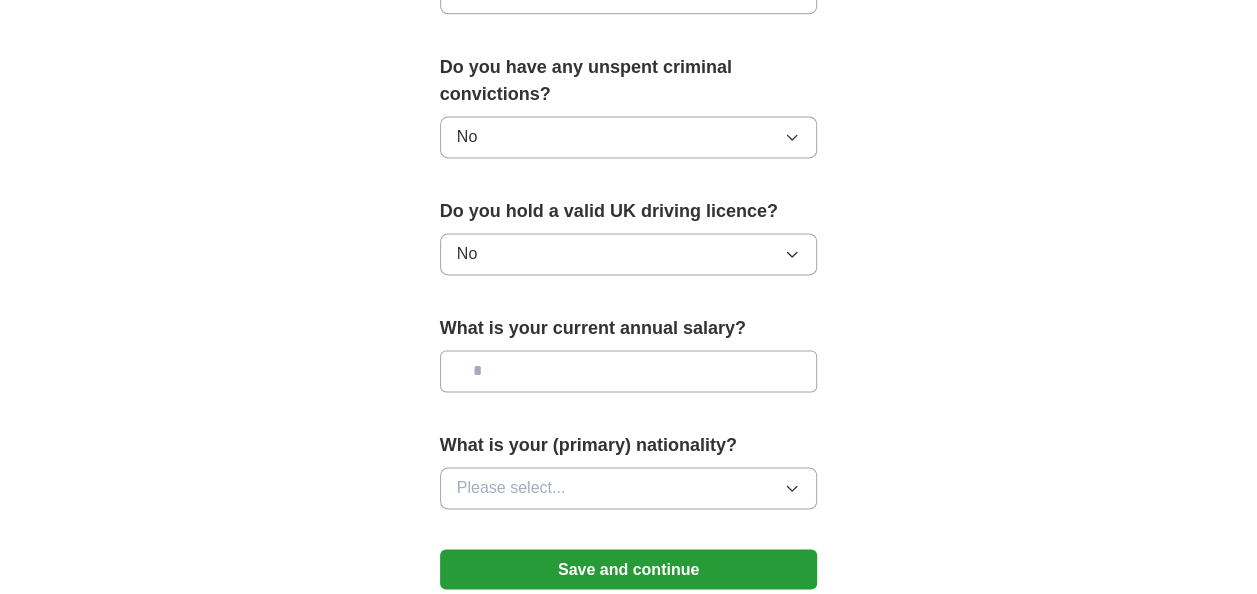 click on "**********" at bounding box center (629, -325) 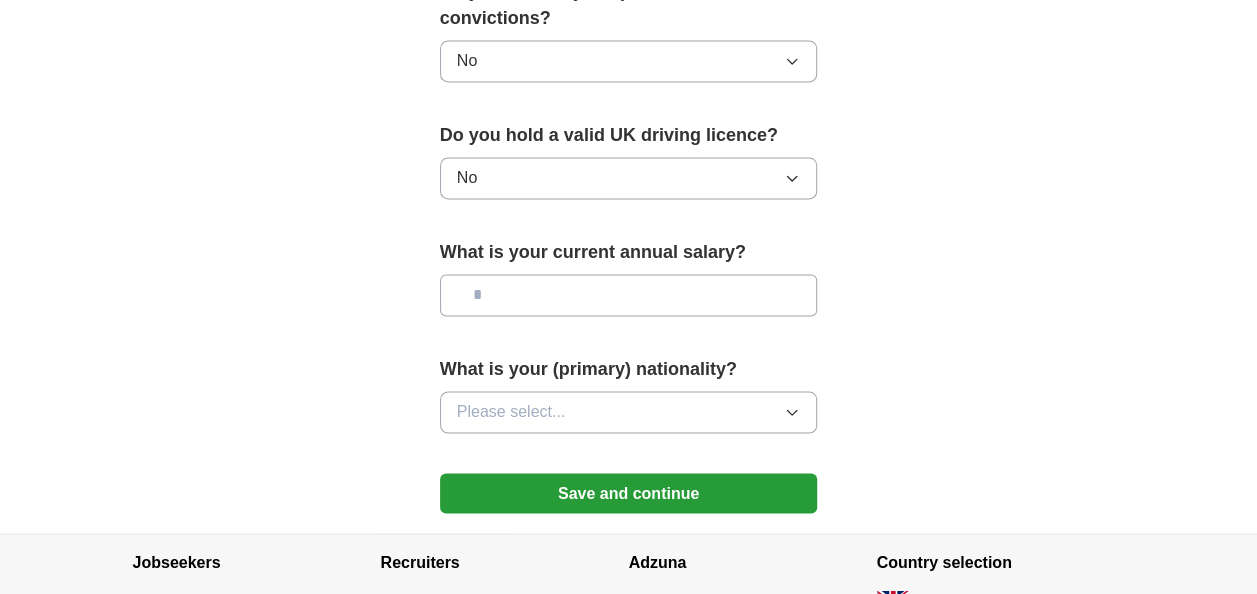 scroll, scrollTop: 1400, scrollLeft: 0, axis: vertical 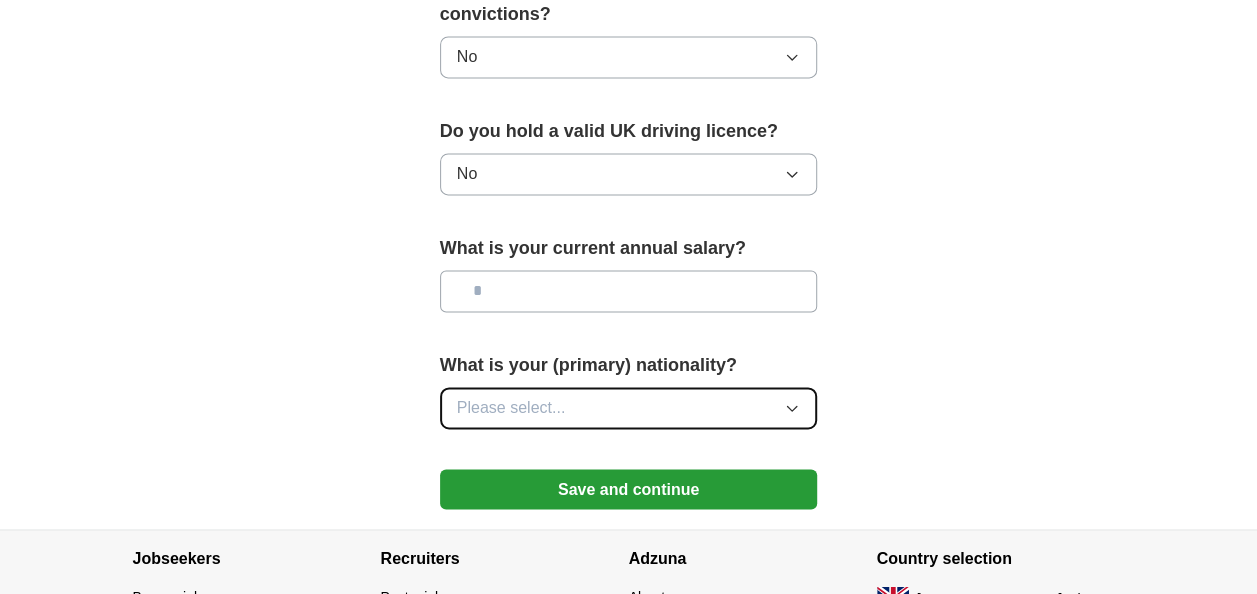 click on "Please select..." at bounding box center [629, 408] 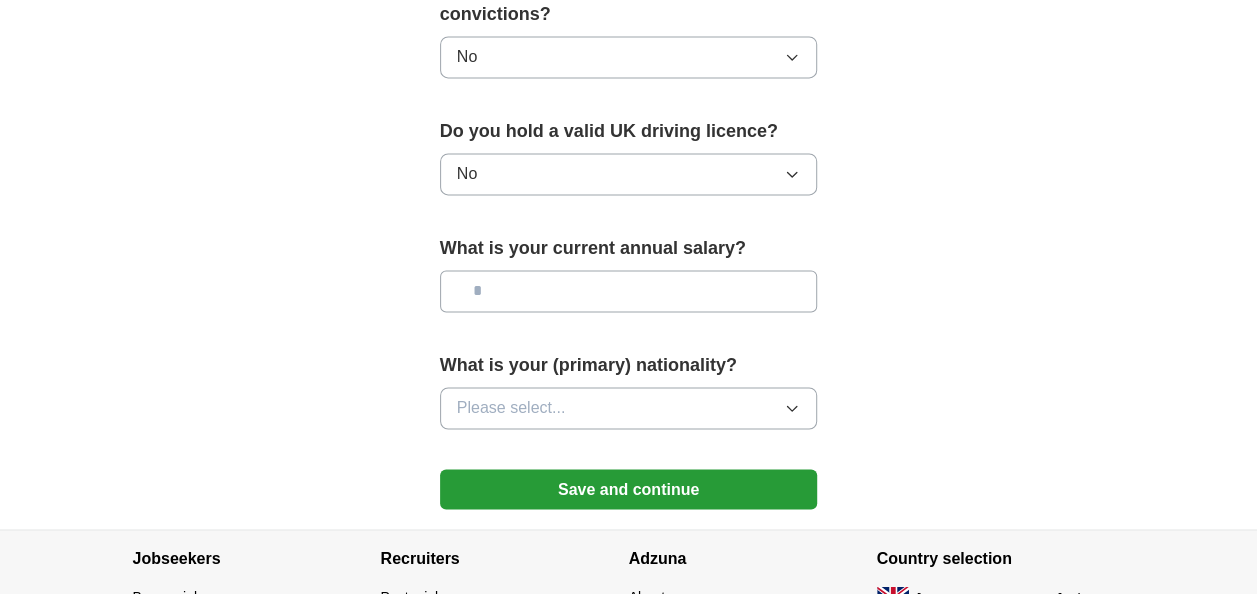 click on "**********" at bounding box center [629, -405] 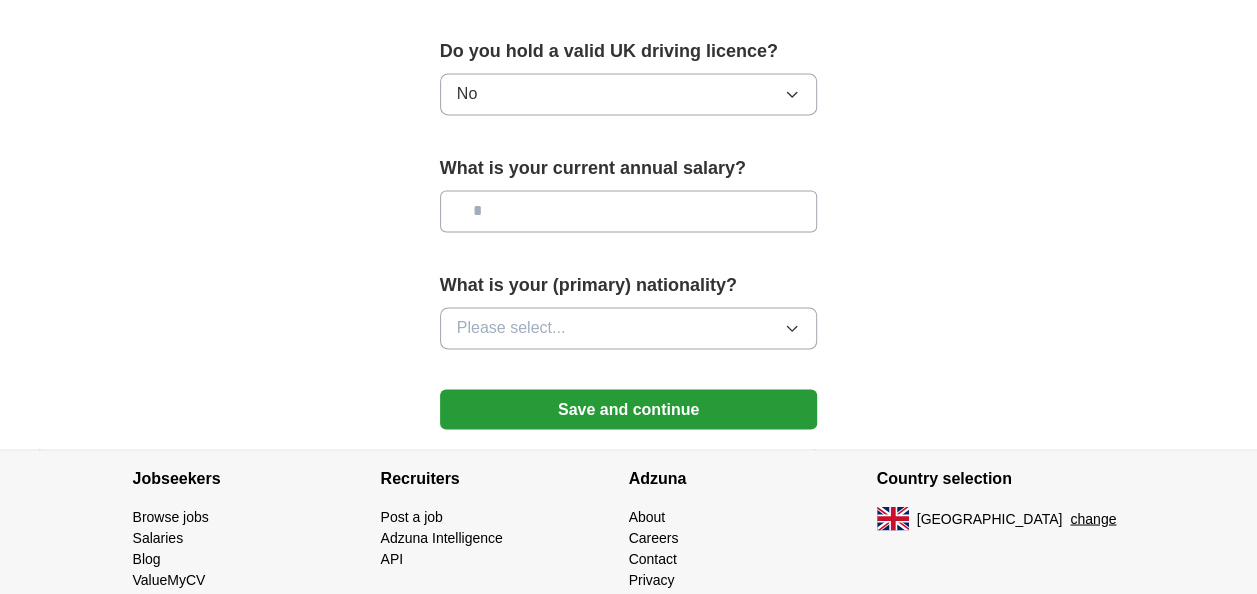 scroll, scrollTop: 1502, scrollLeft: 0, axis: vertical 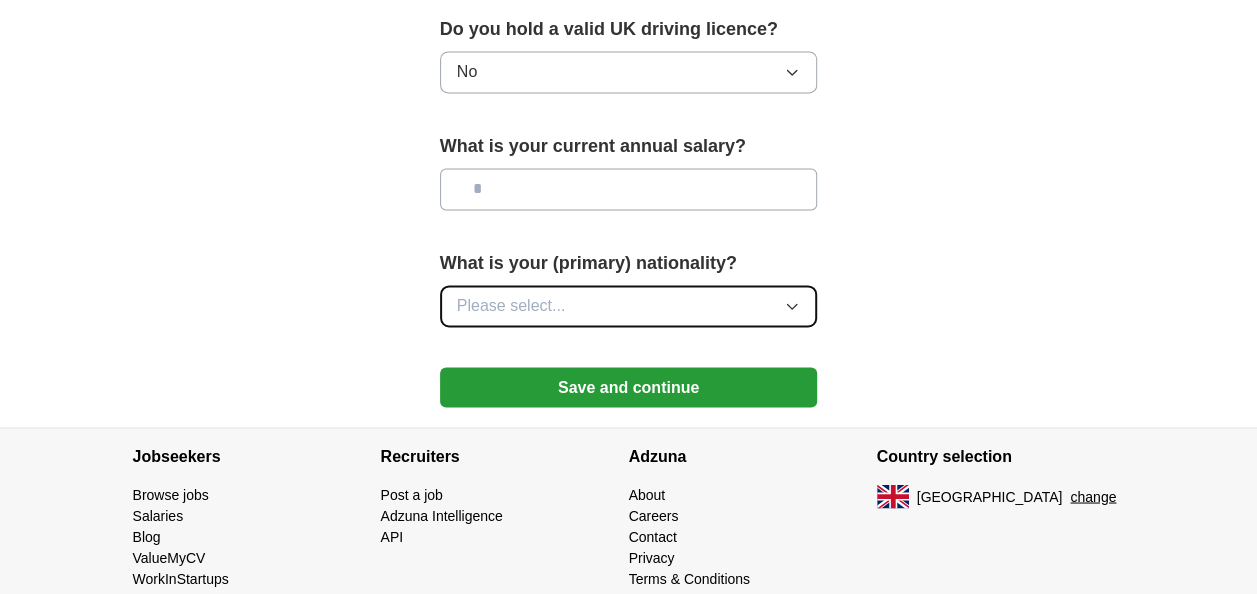 click on "Please select..." at bounding box center [629, 306] 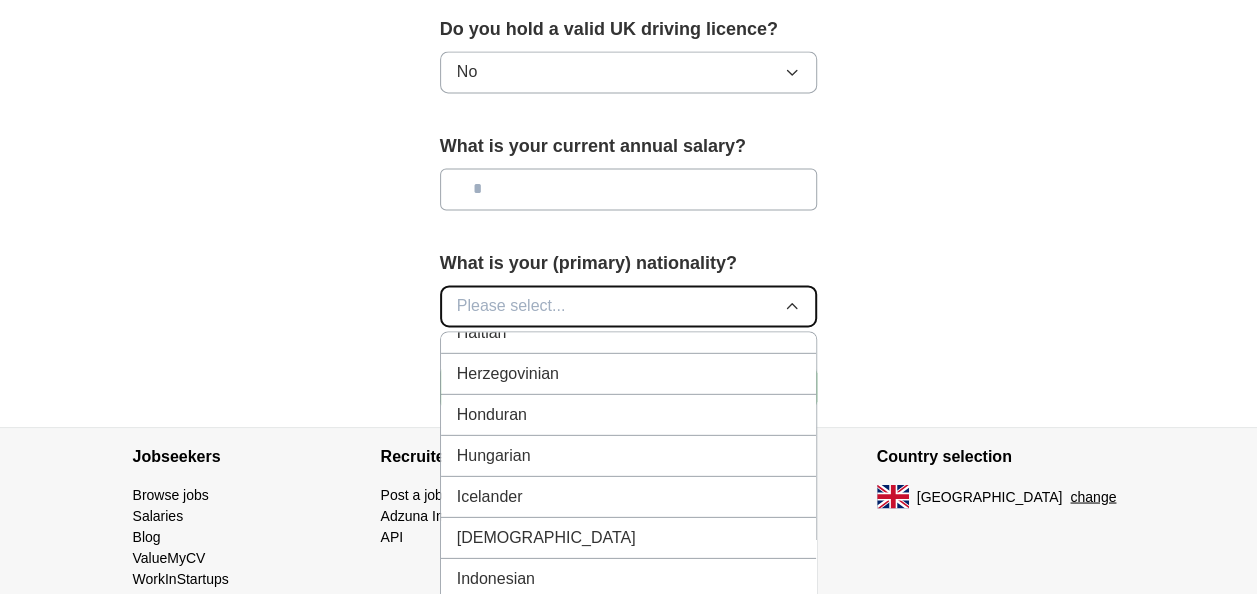 scroll, scrollTop: 2746, scrollLeft: 0, axis: vertical 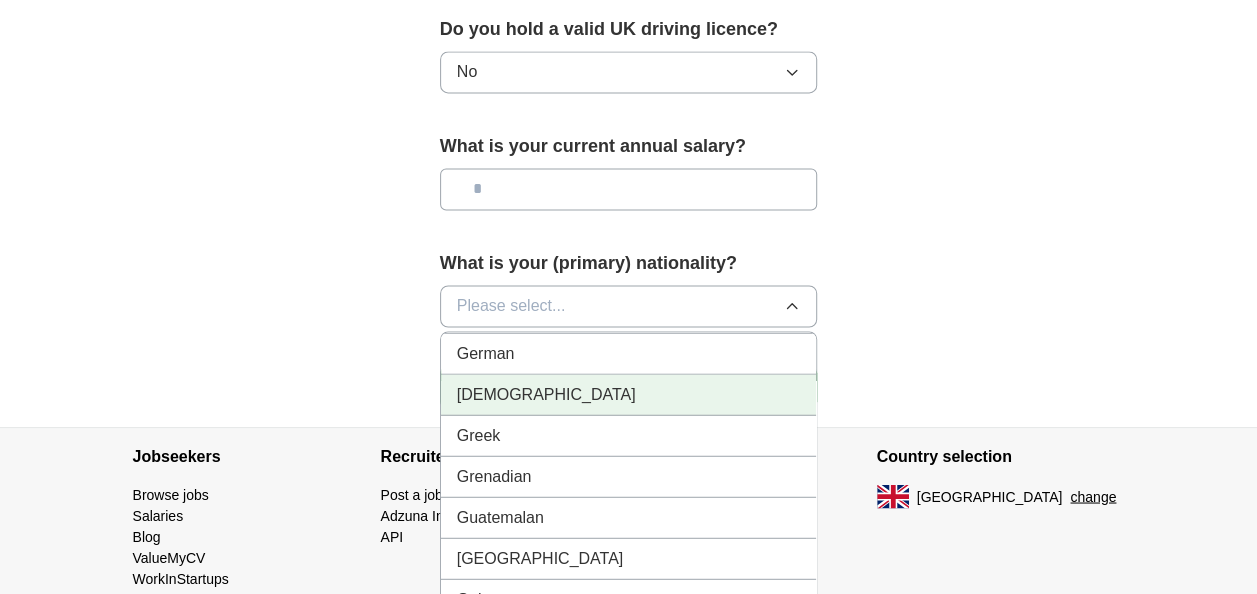 click on "[DEMOGRAPHIC_DATA]" at bounding box center (629, 394) 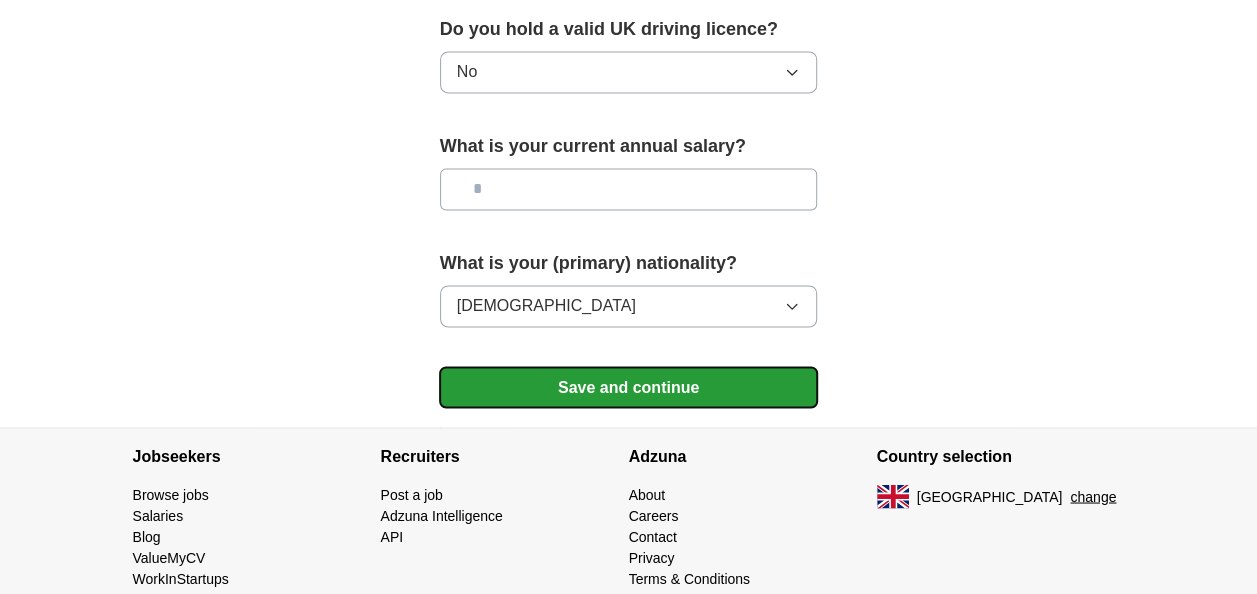 click on "Save and continue" at bounding box center [629, 387] 